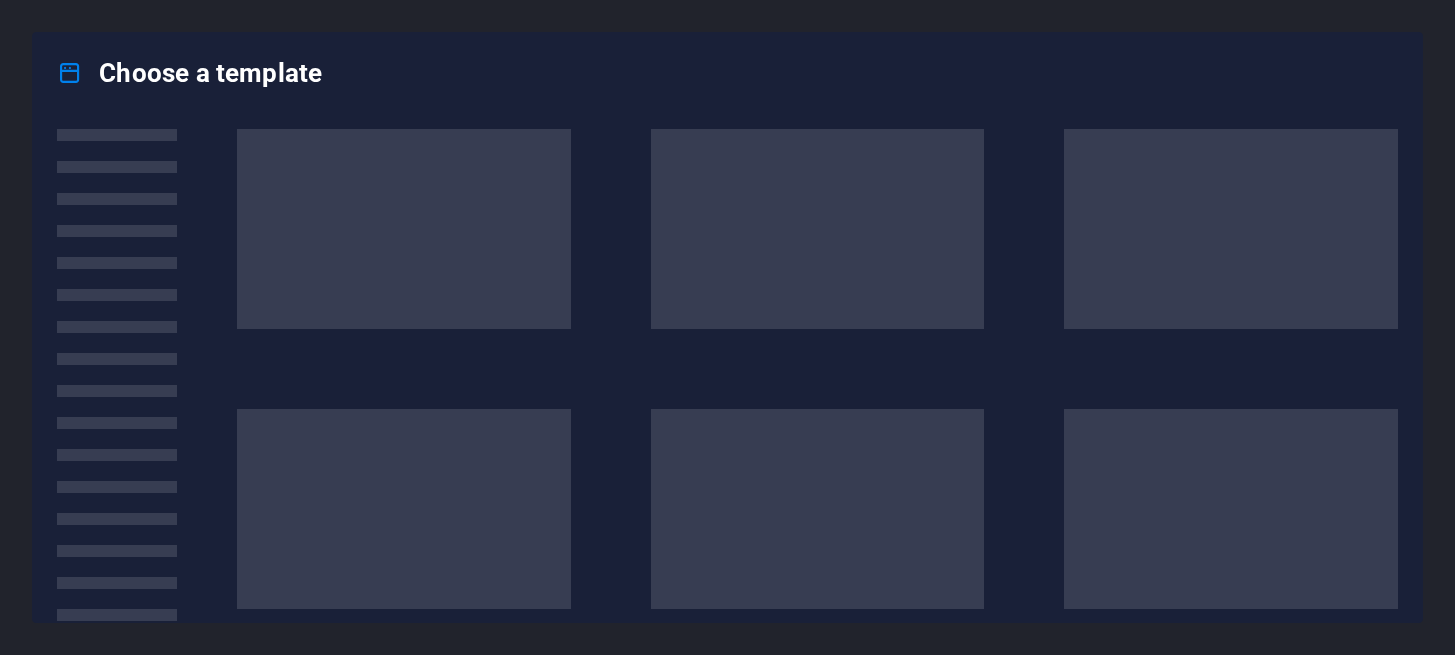 scroll, scrollTop: 0, scrollLeft: 0, axis: both 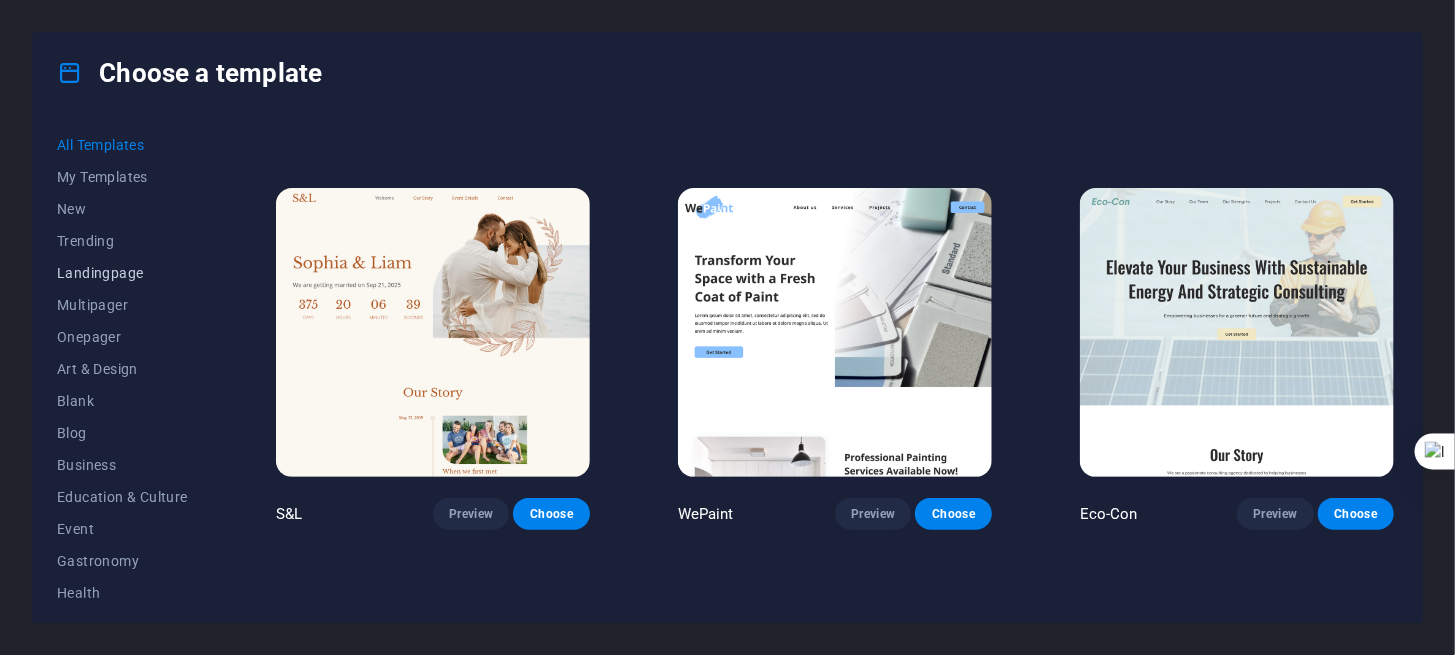 click on "Landingpage" at bounding box center [122, 273] 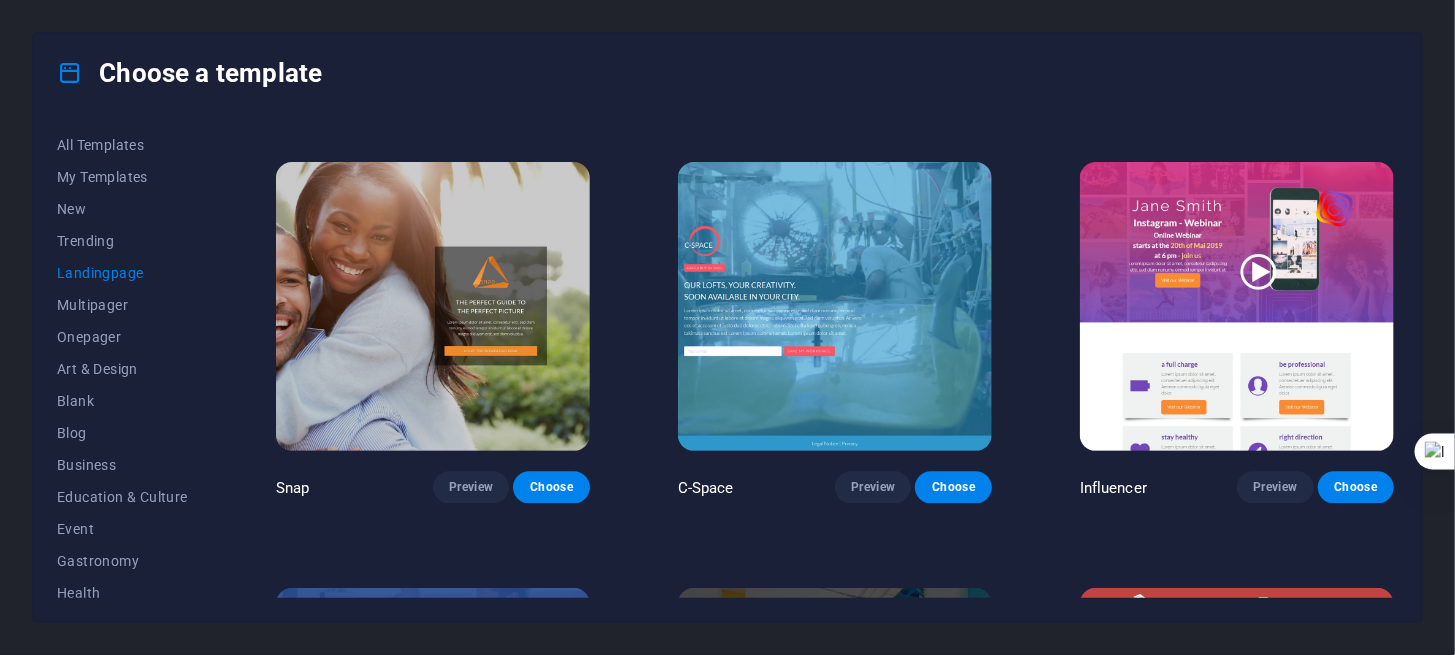 scroll, scrollTop: 1676, scrollLeft: 0, axis: vertical 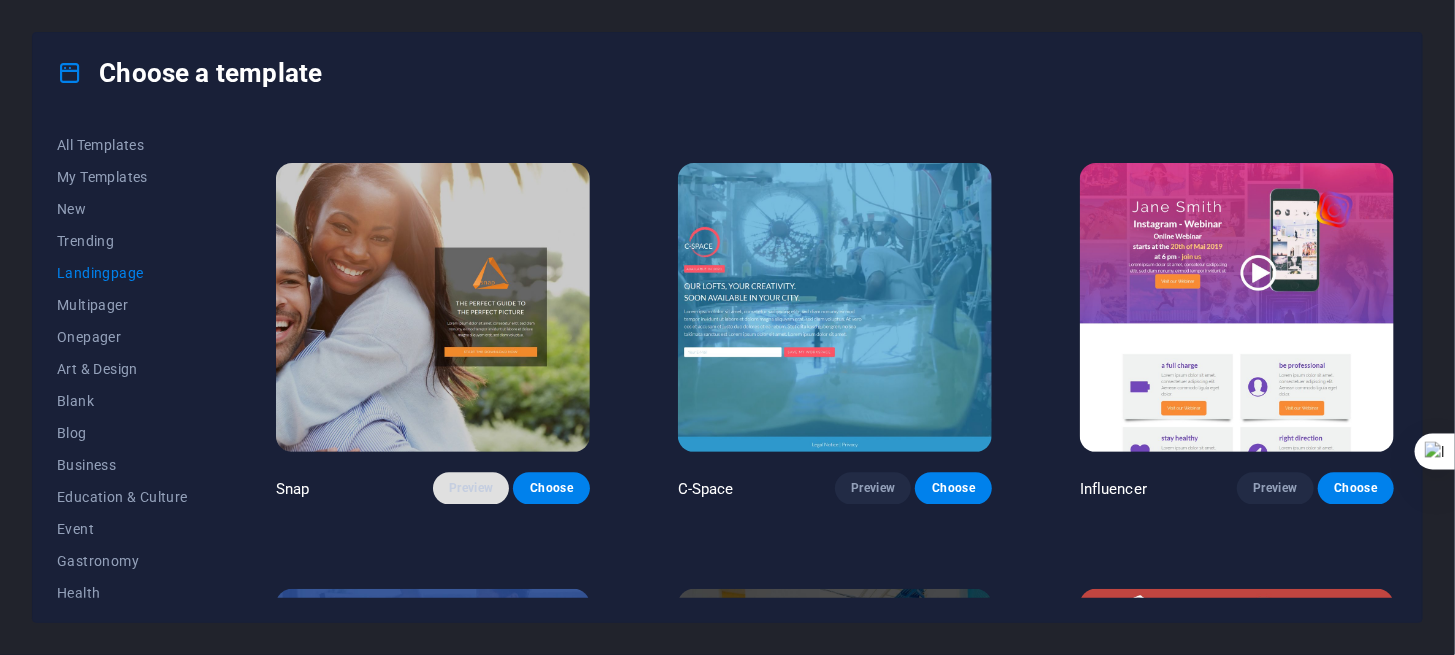 click on "Preview" at bounding box center [471, 489] 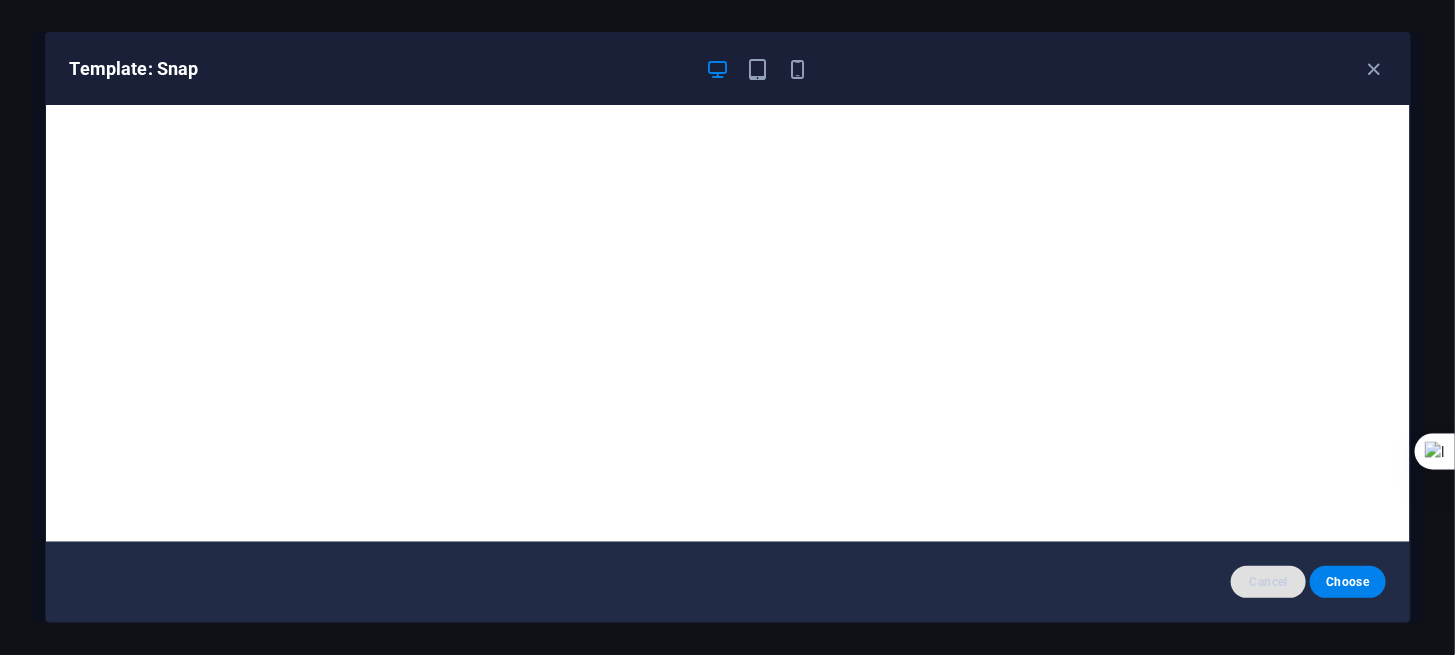 click on "Cancel" at bounding box center (1268, 582) 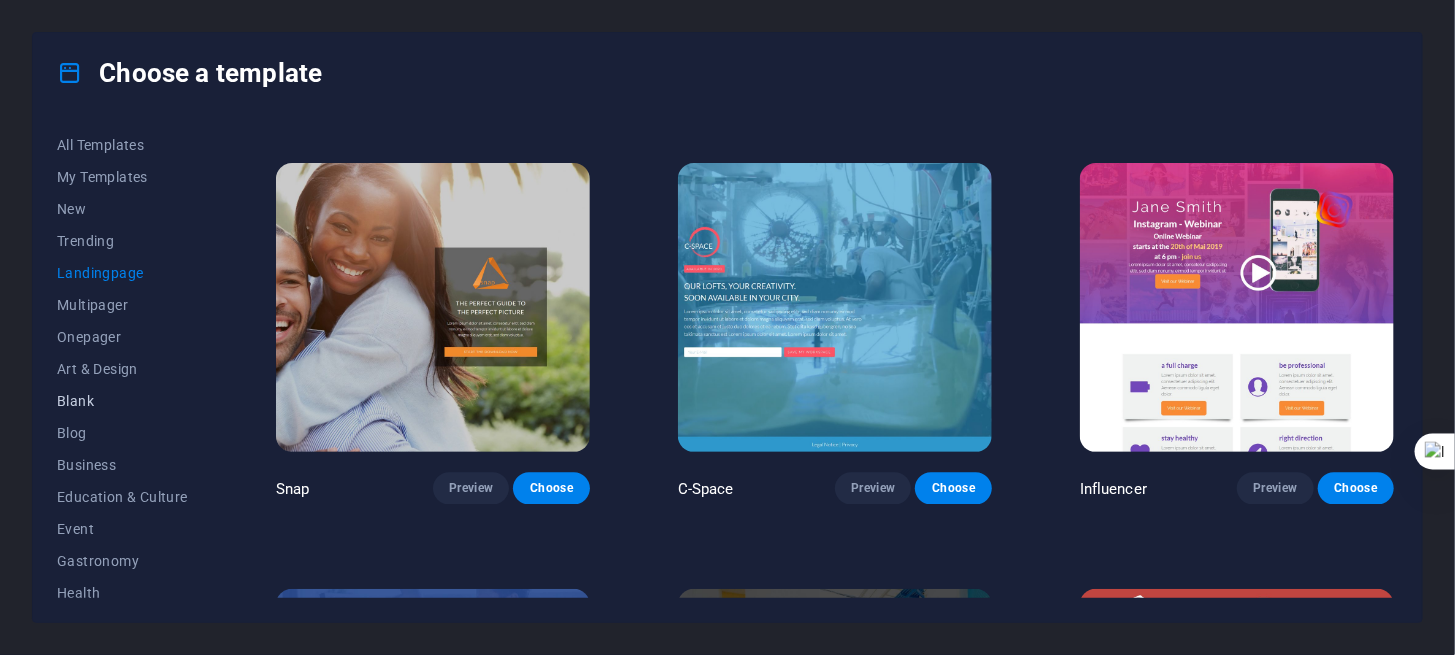 click on "Blank" at bounding box center [122, 401] 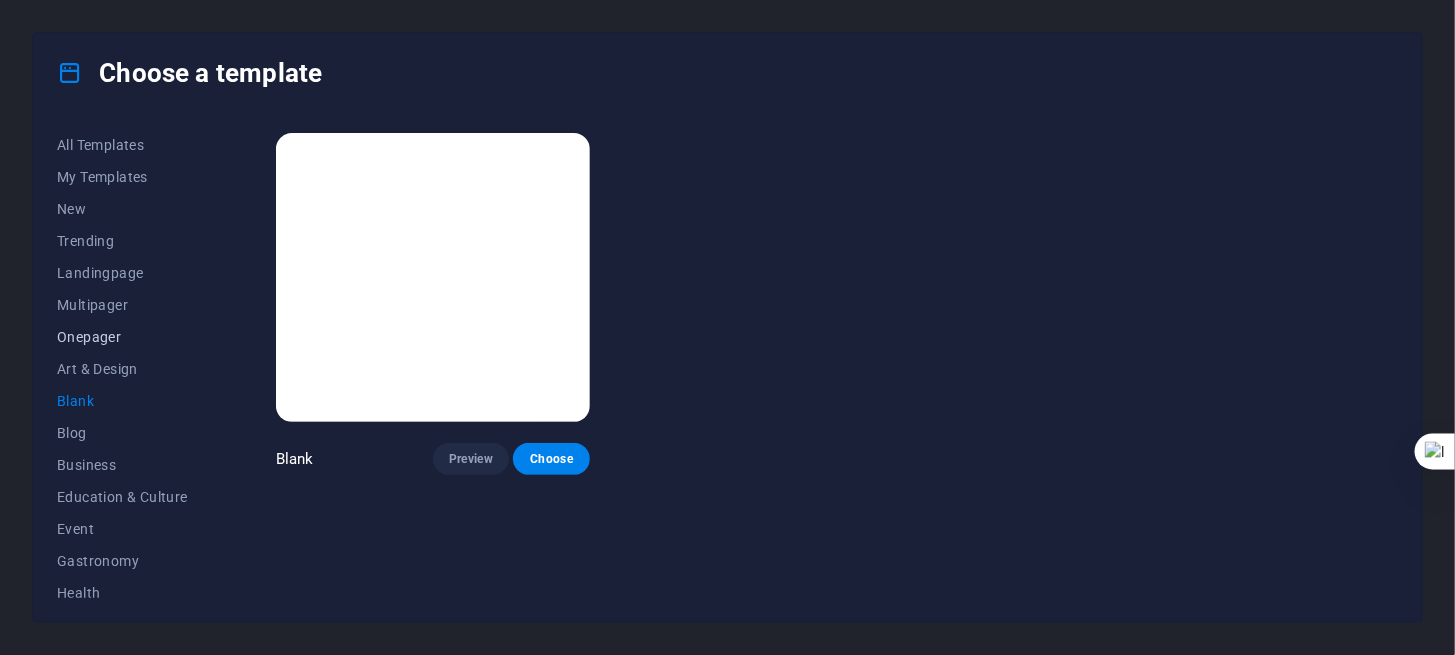 click on "Onepager" at bounding box center [122, 337] 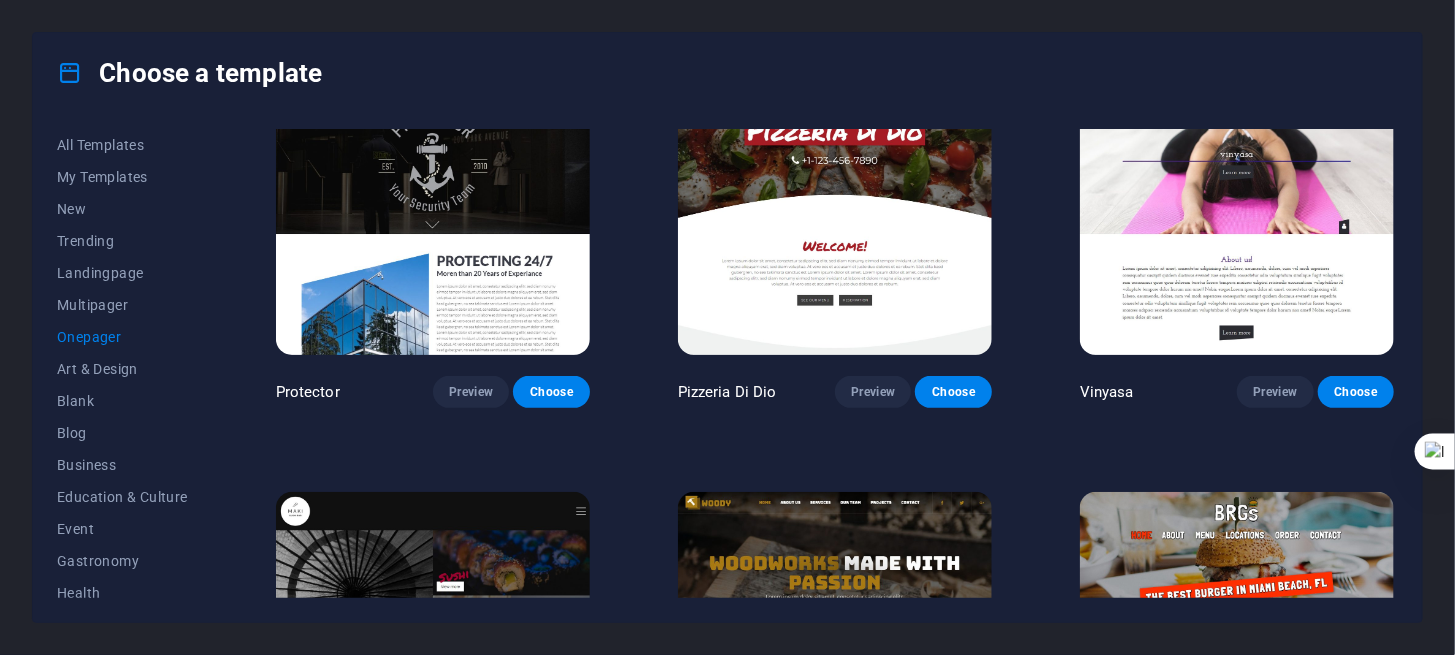 scroll, scrollTop: 3480, scrollLeft: 0, axis: vertical 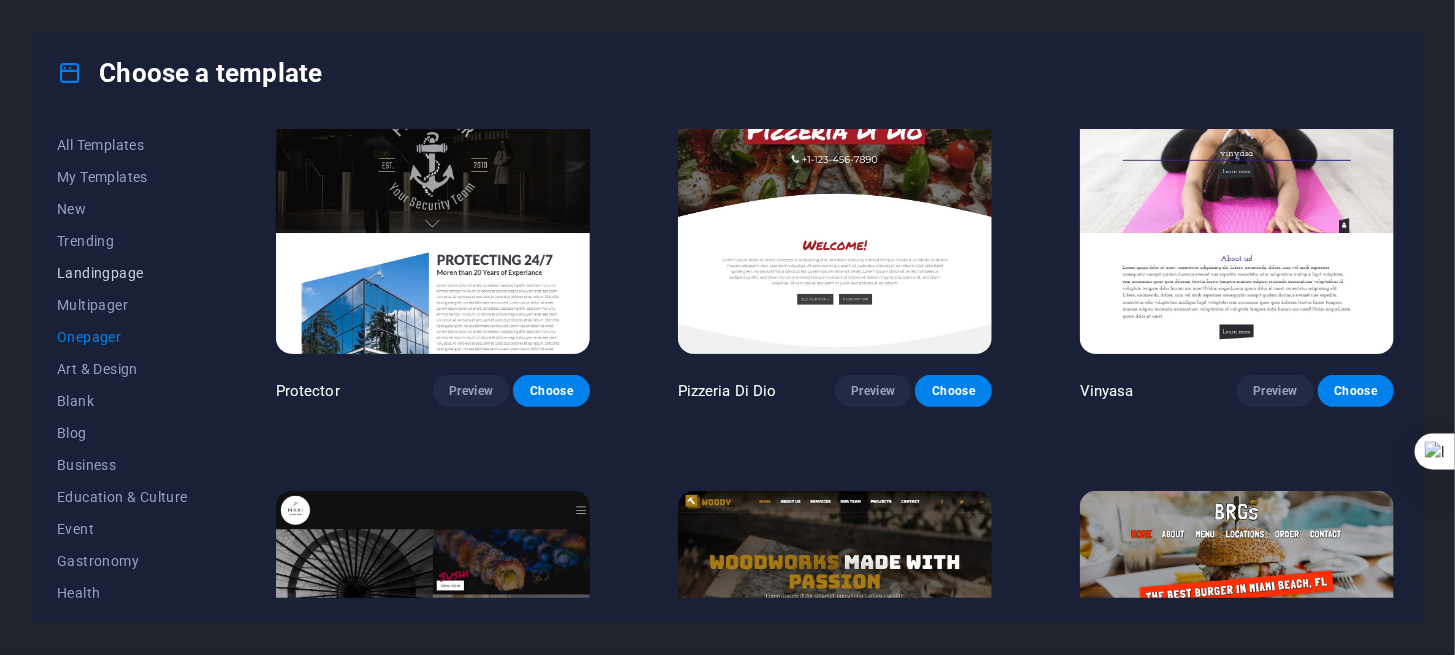 click on "Landingpage" at bounding box center [122, 273] 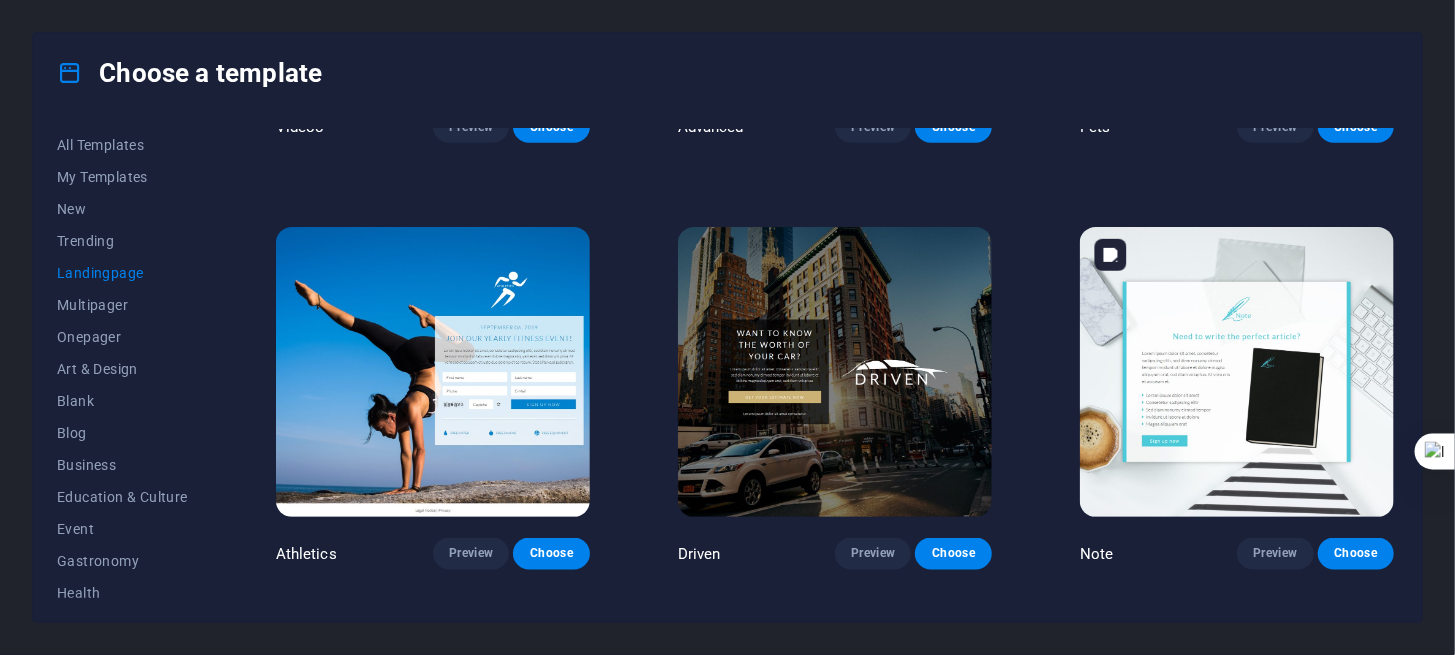 scroll, scrollTop: 1189, scrollLeft: 0, axis: vertical 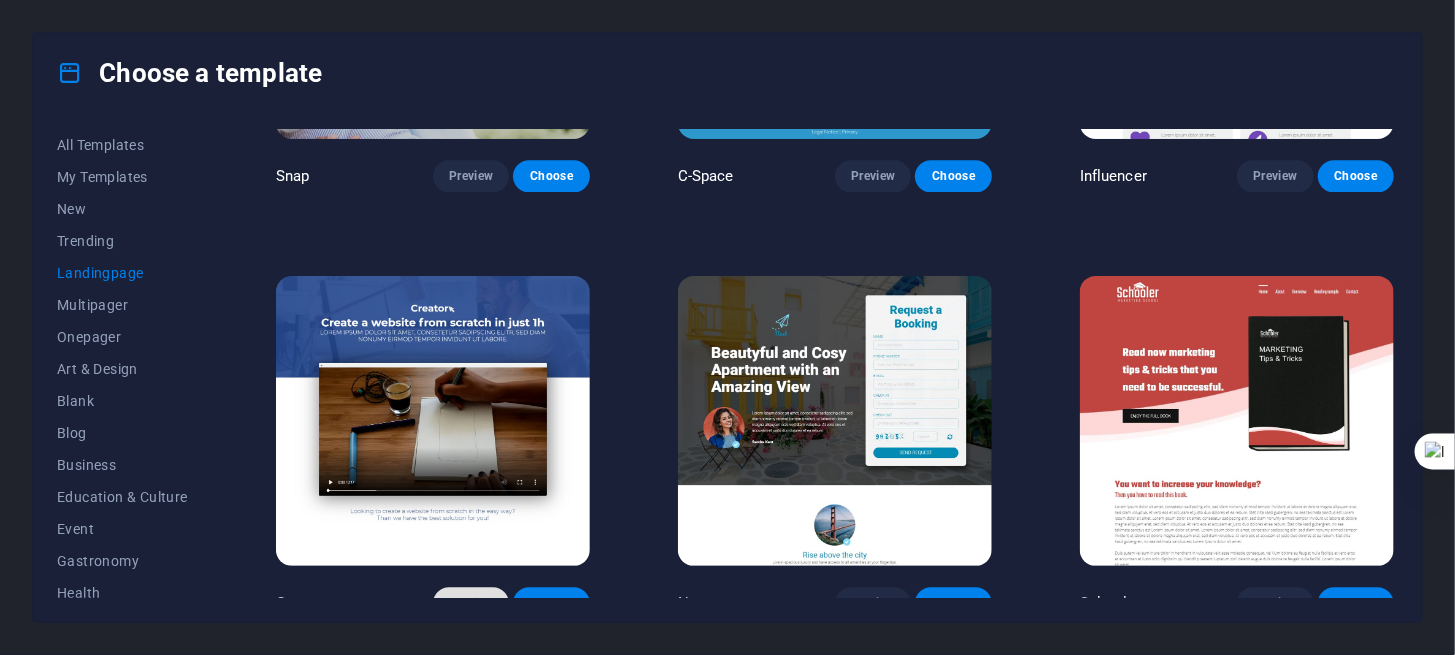 click on "Preview" at bounding box center [471, 603] 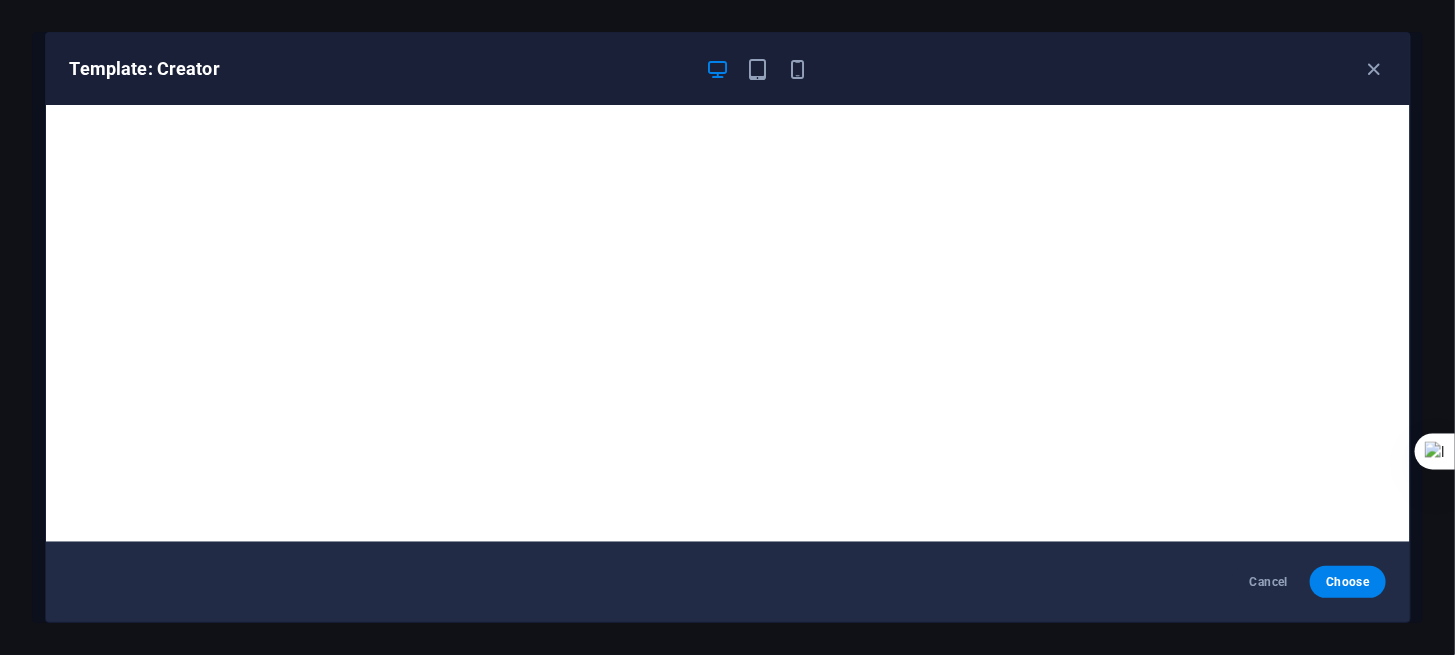 scroll, scrollTop: 5, scrollLeft: 0, axis: vertical 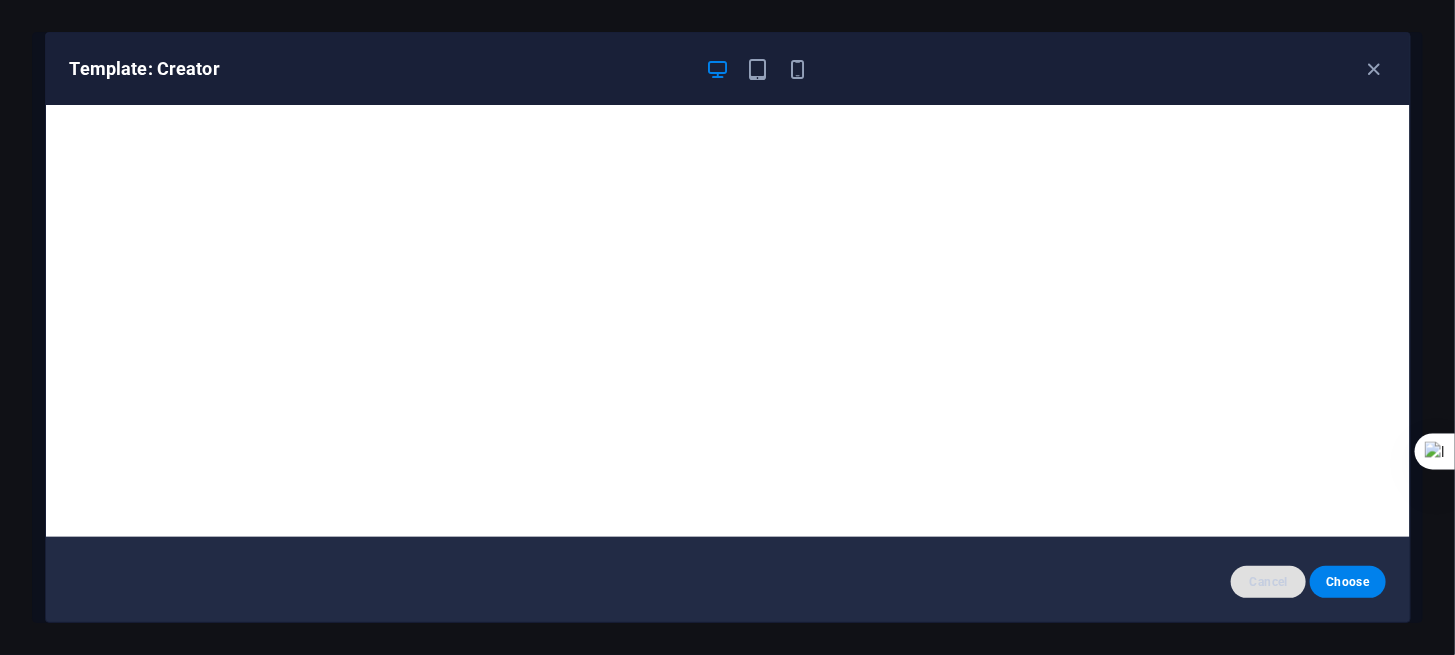 click on "Cancel" at bounding box center (1268, 582) 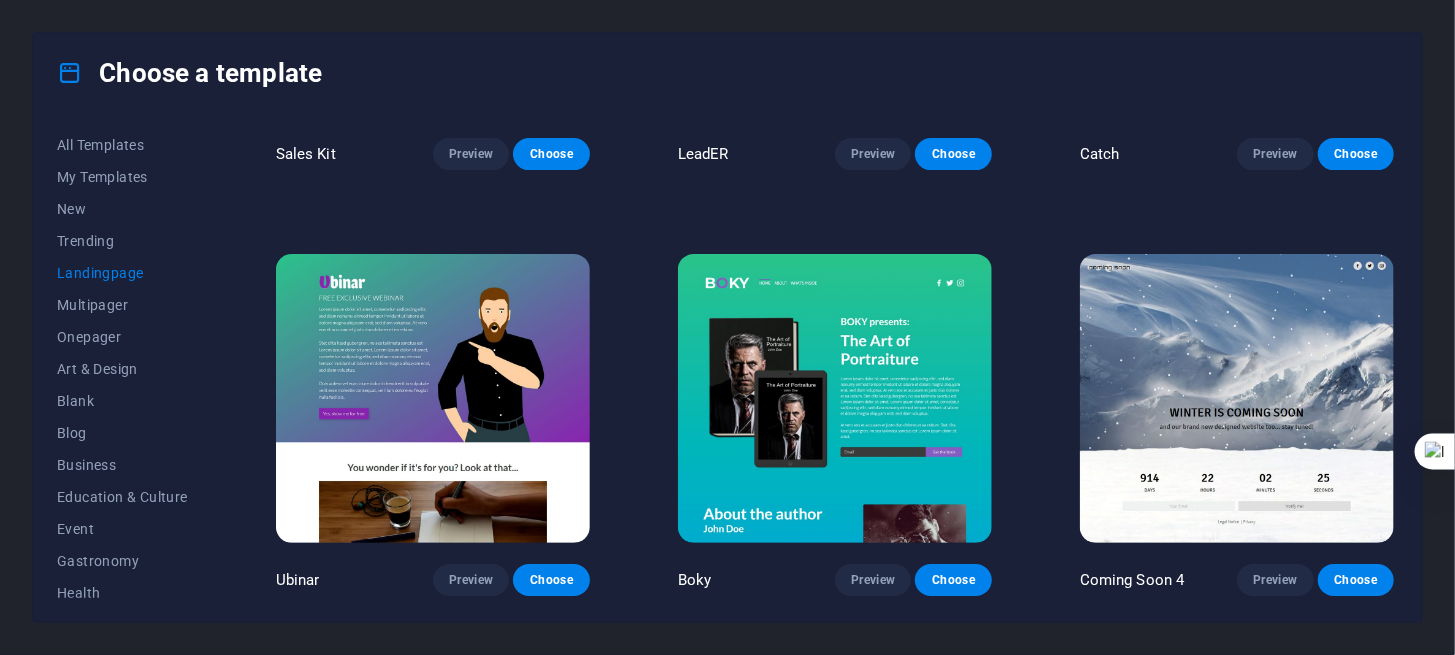 scroll, scrollTop: 2865, scrollLeft: 0, axis: vertical 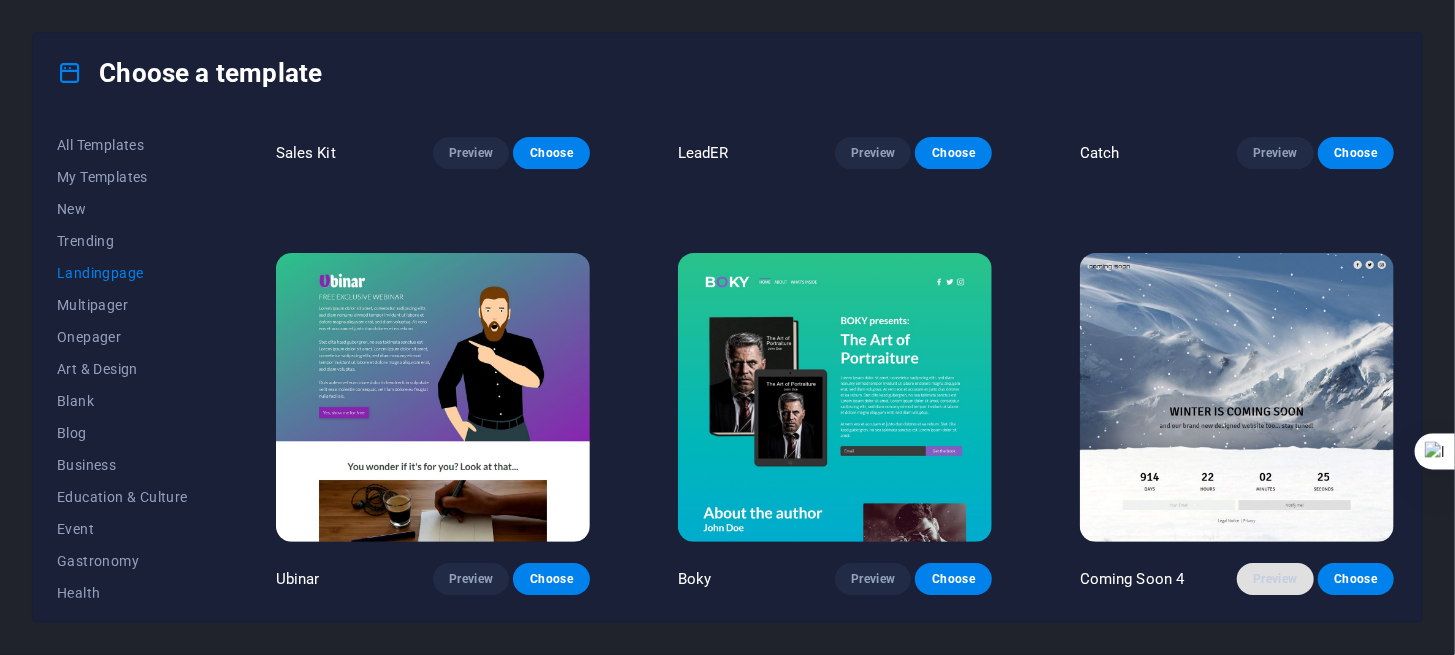 click on "Preview" at bounding box center (1275, 579) 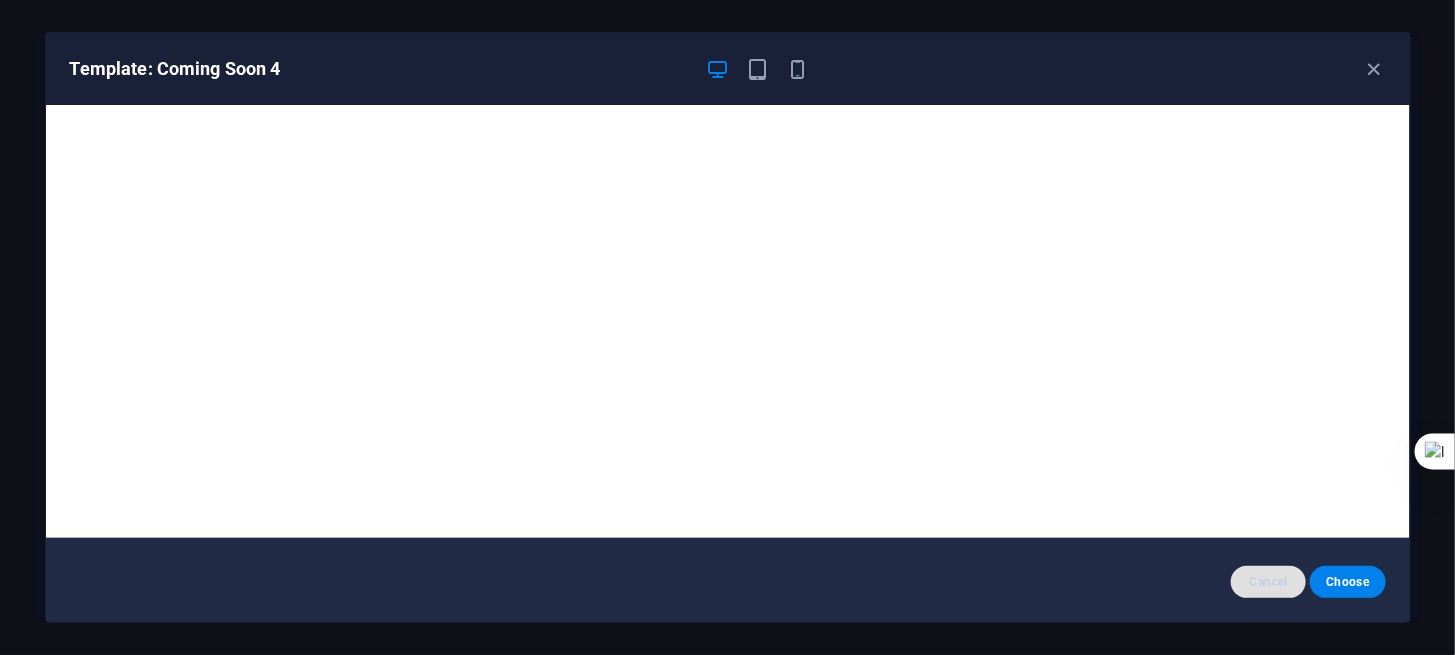 scroll, scrollTop: 5, scrollLeft: 0, axis: vertical 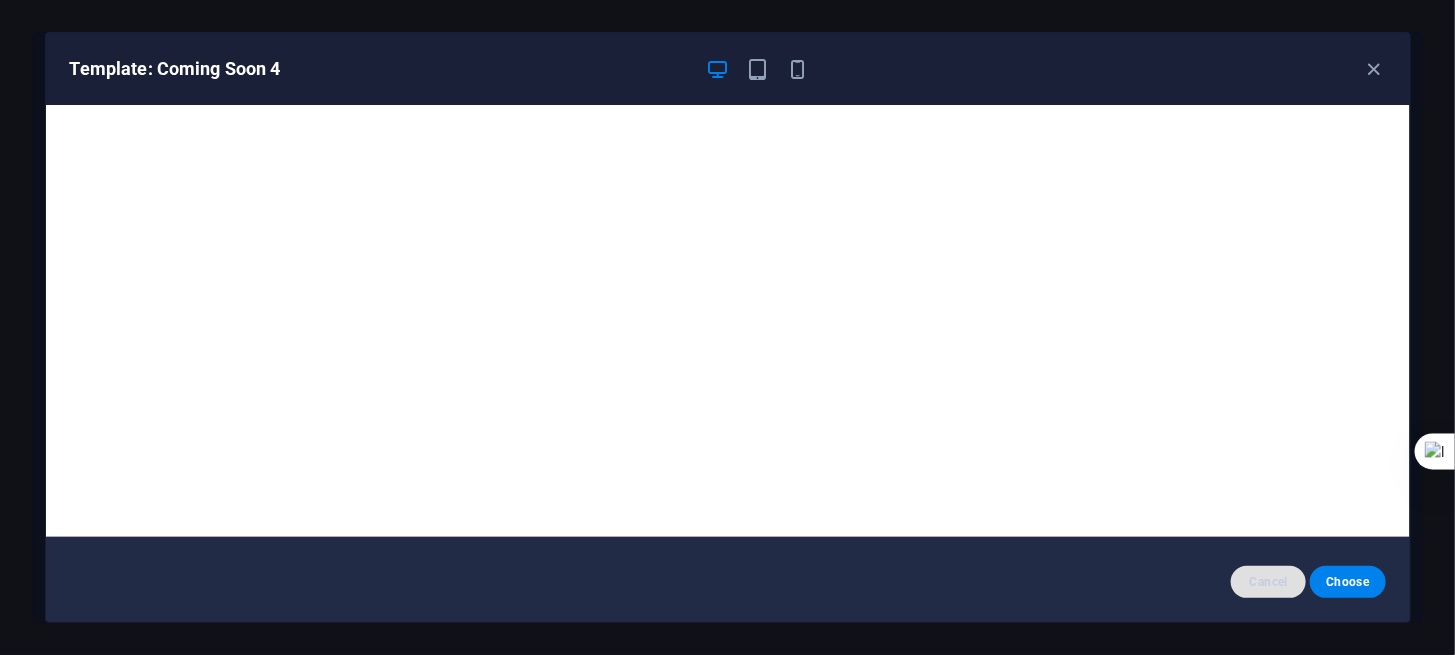 click on "Cancel" at bounding box center [1268, 582] 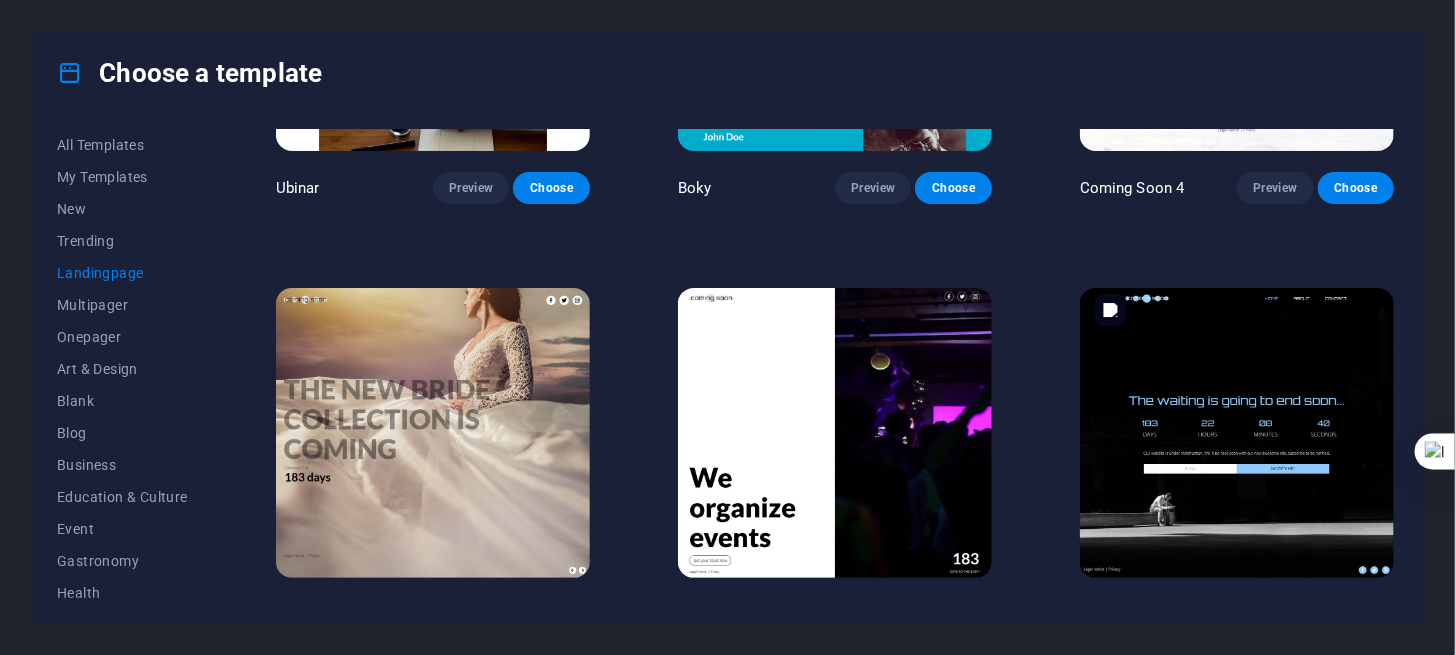 scroll, scrollTop: 3274, scrollLeft: 0, axis: vertical 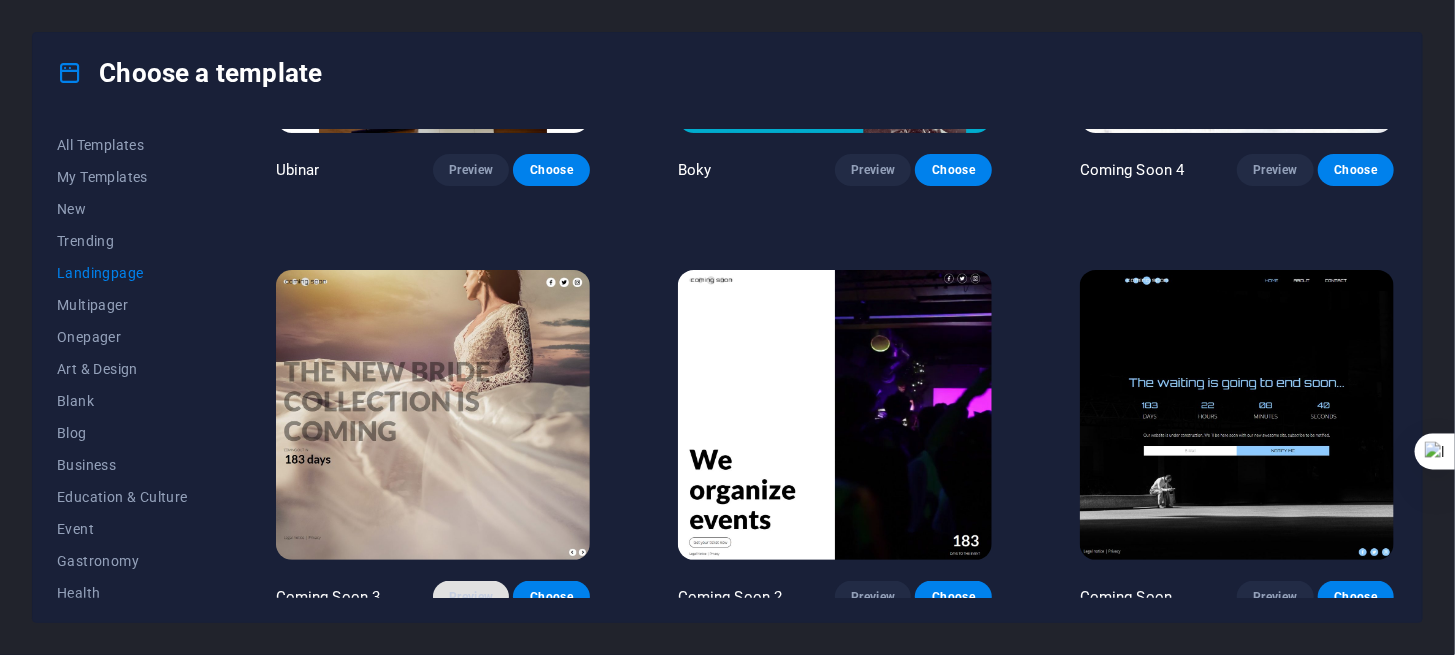 click on "Preview" at bounding box center [471, 597] 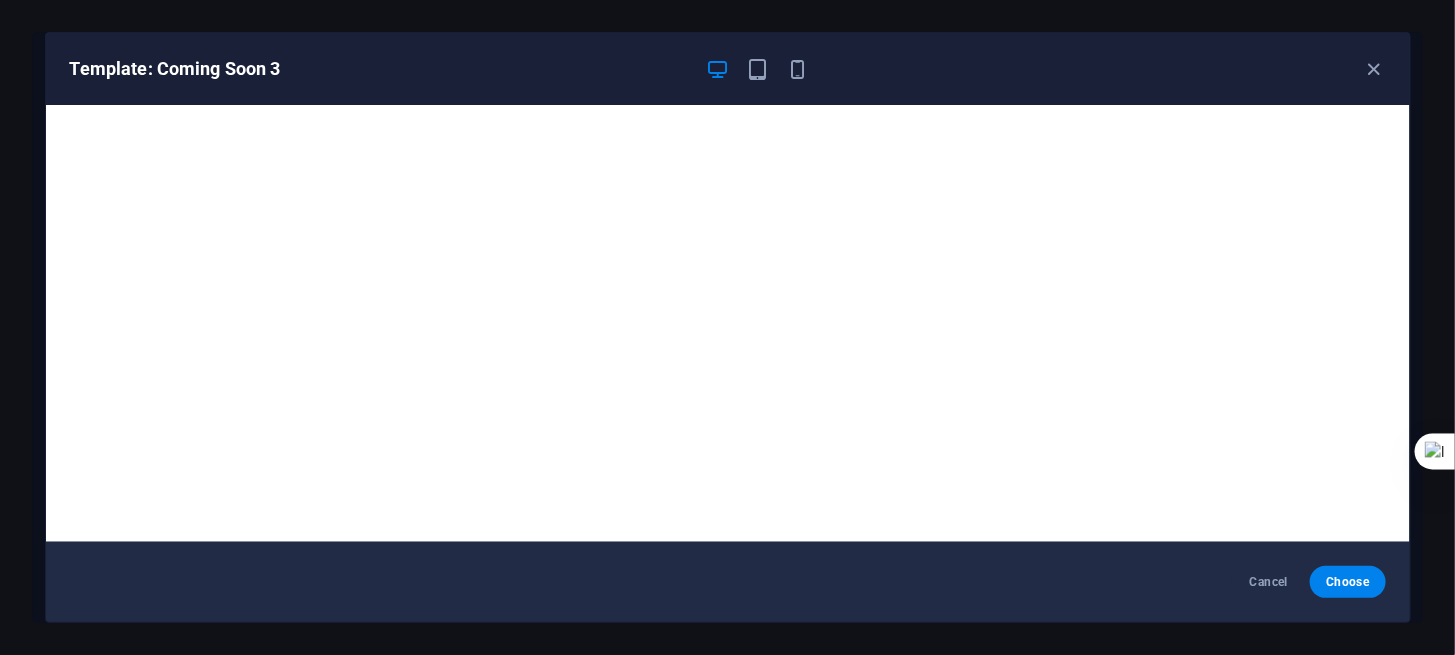 scroll, scrollTop: 5, scrollLeft: 0, axis: vertical 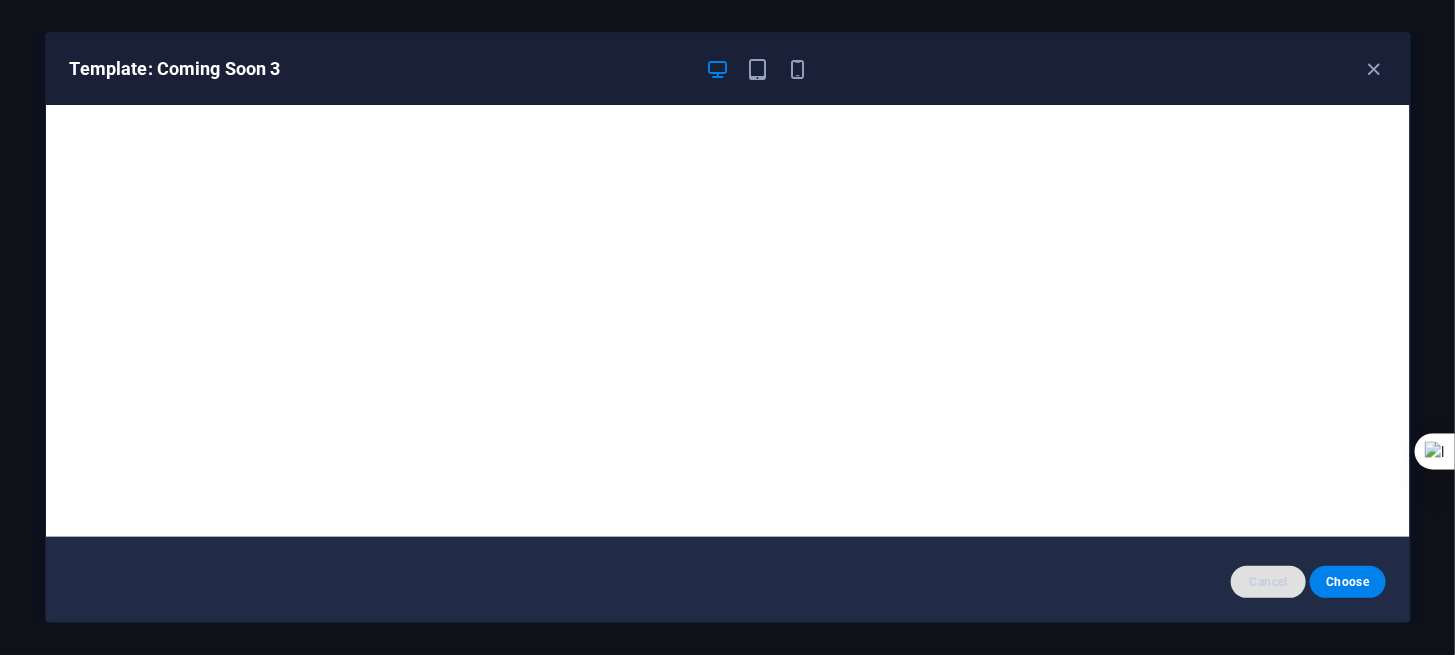 click on "Cancel" at bounding box center (1268, 582) 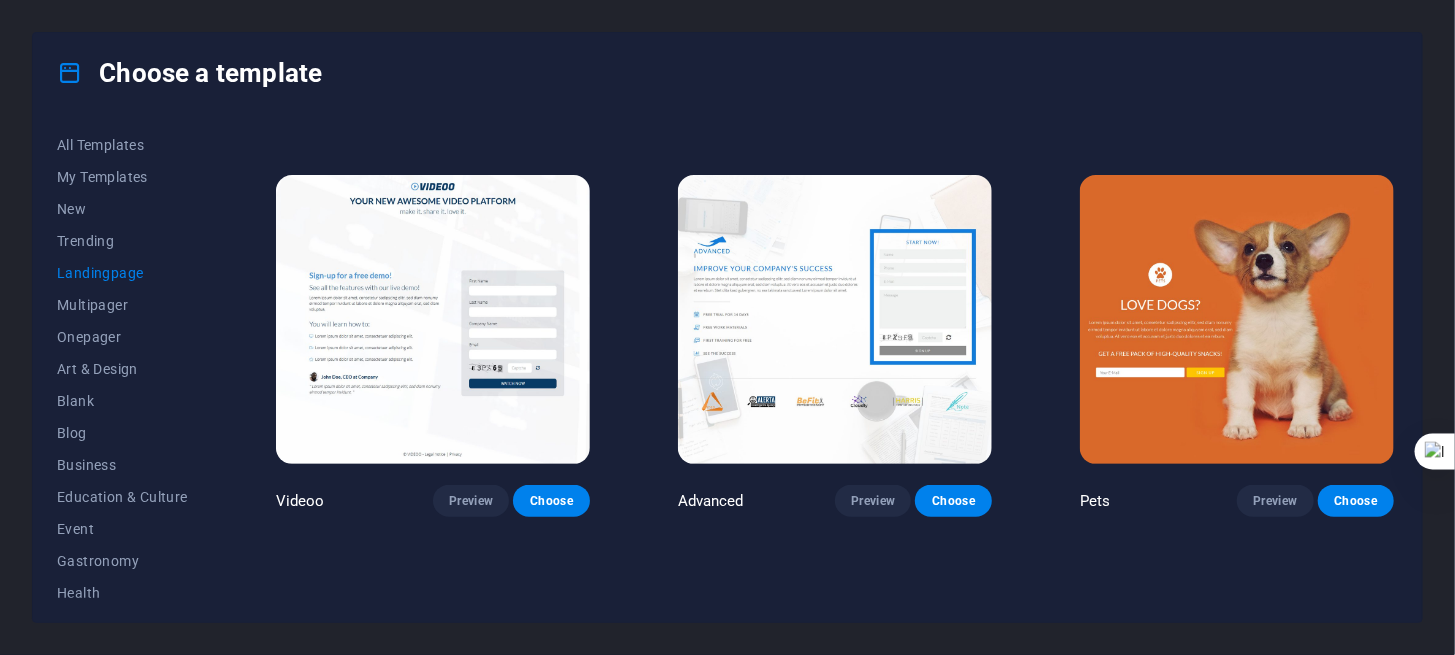 scroll, scrollTop: 810, scrollLeft: 0, axis: vertical 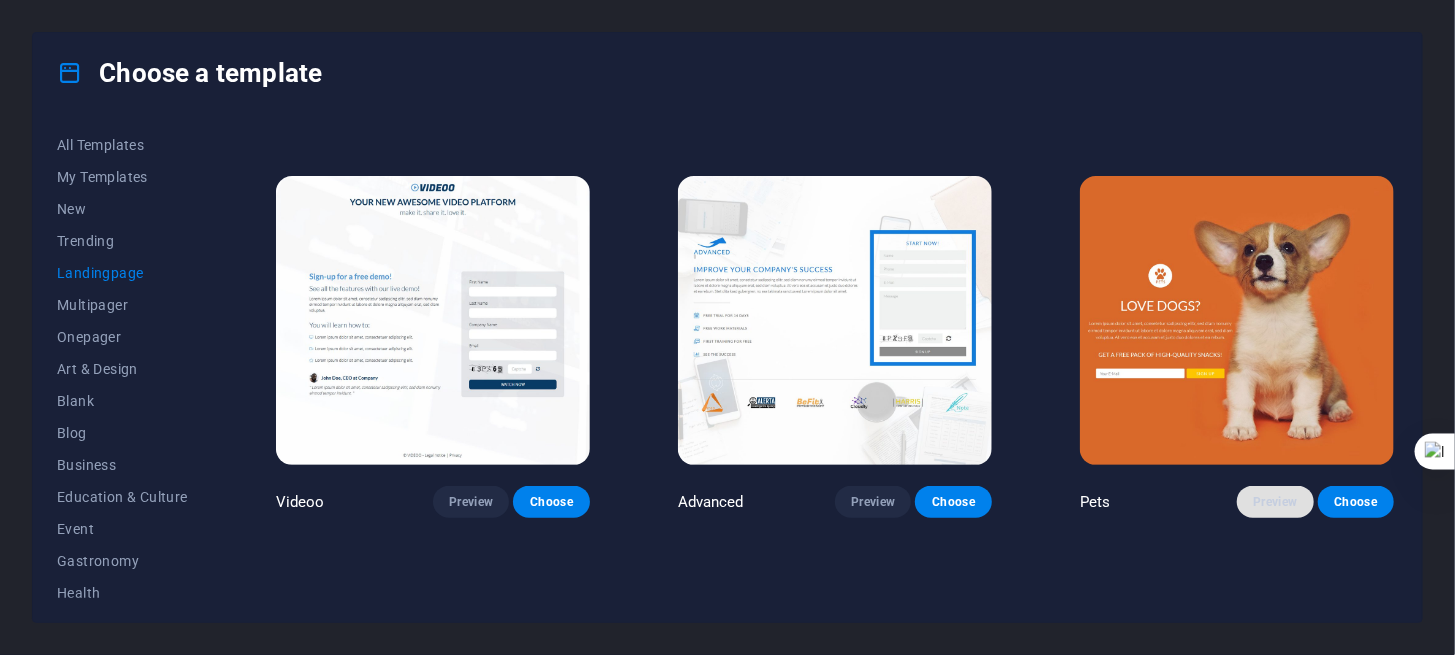 click on "Preview" at bounding box center [1275, 502] 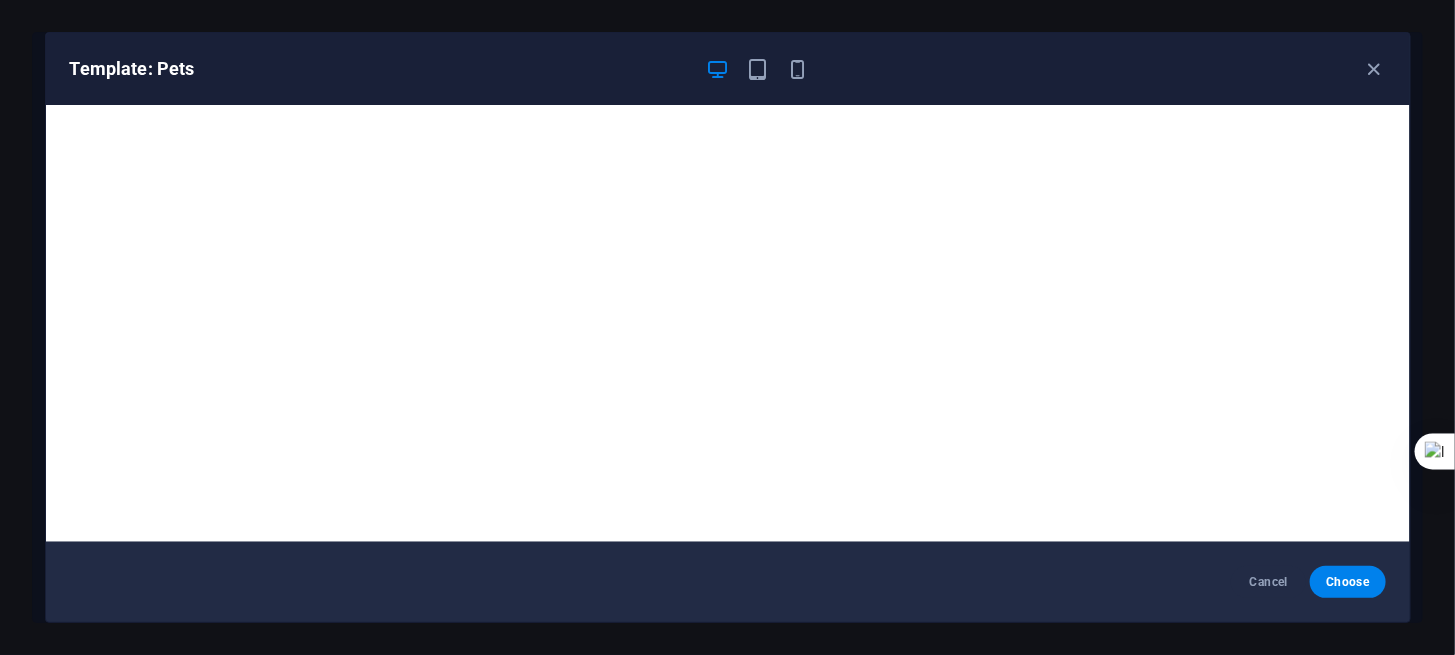 scroll, scrollTop: 0, scrollLeft: 0, axis: both 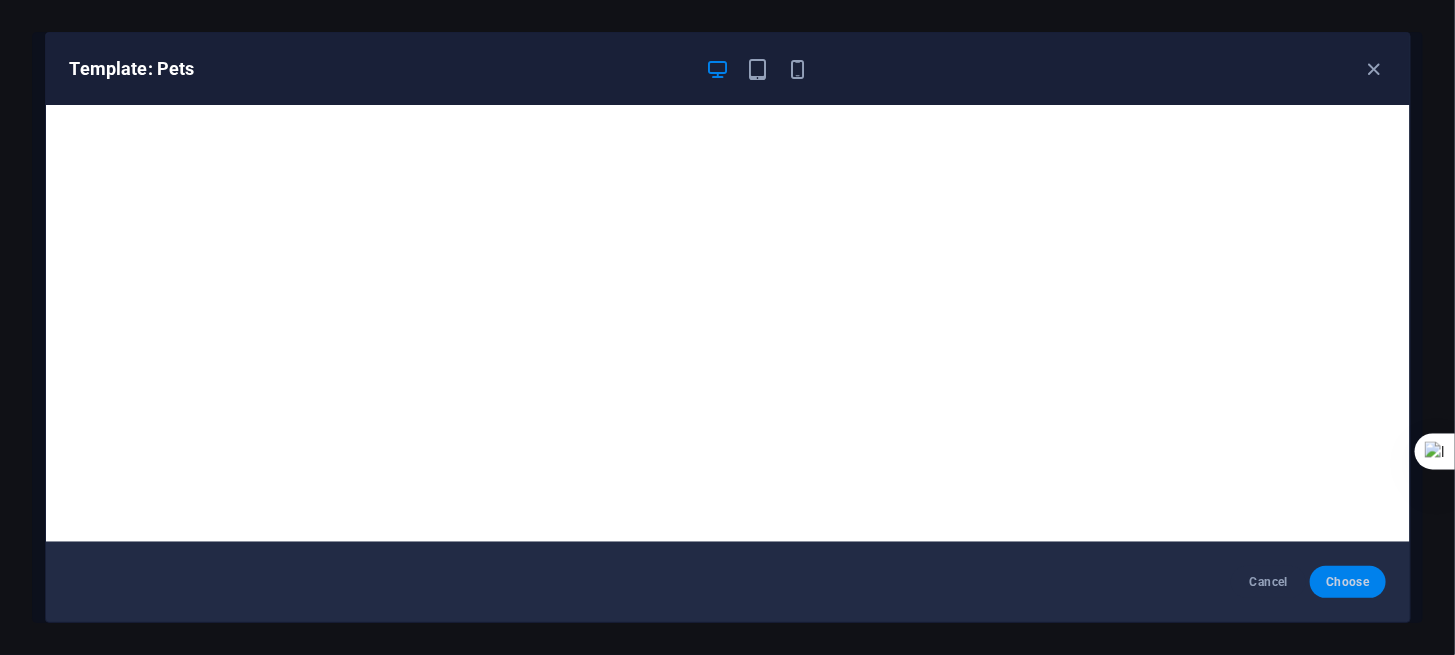 click on "Choose" at bounding box center (1347, 582) 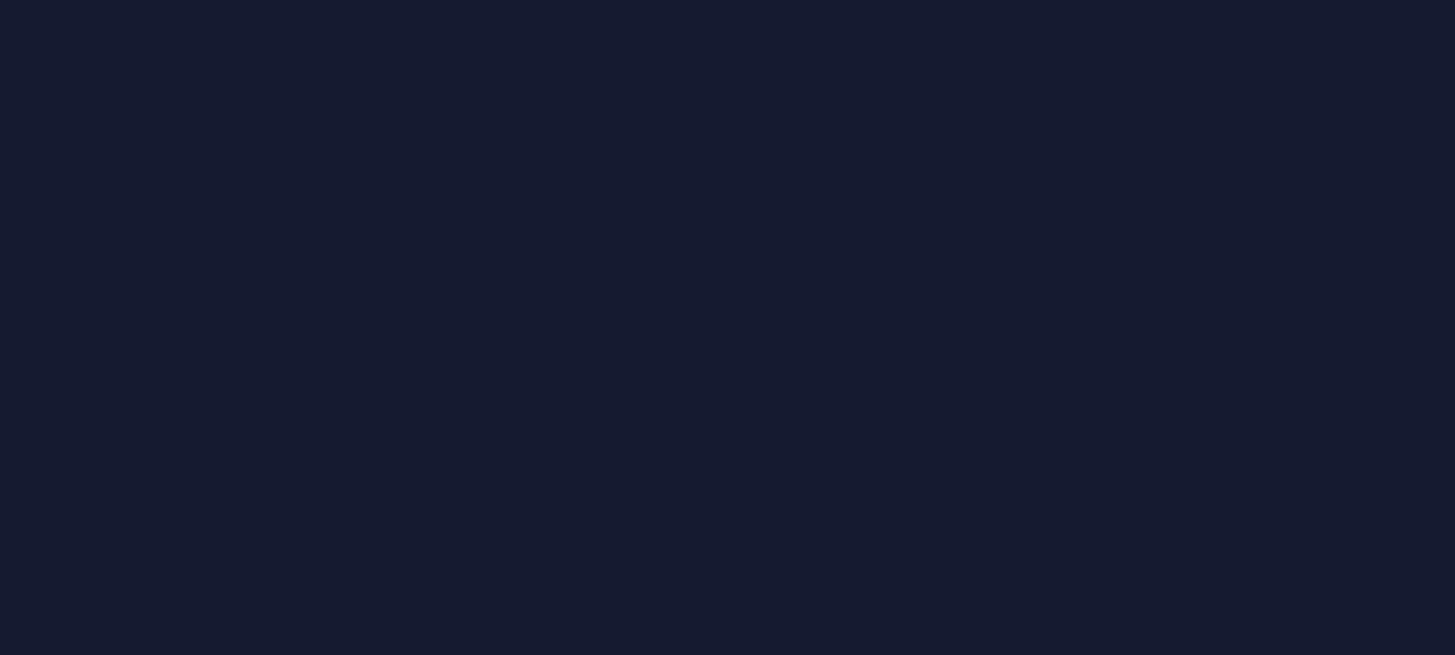 scroll, scrollTop: 0, scrollLeft: 0, axis: both 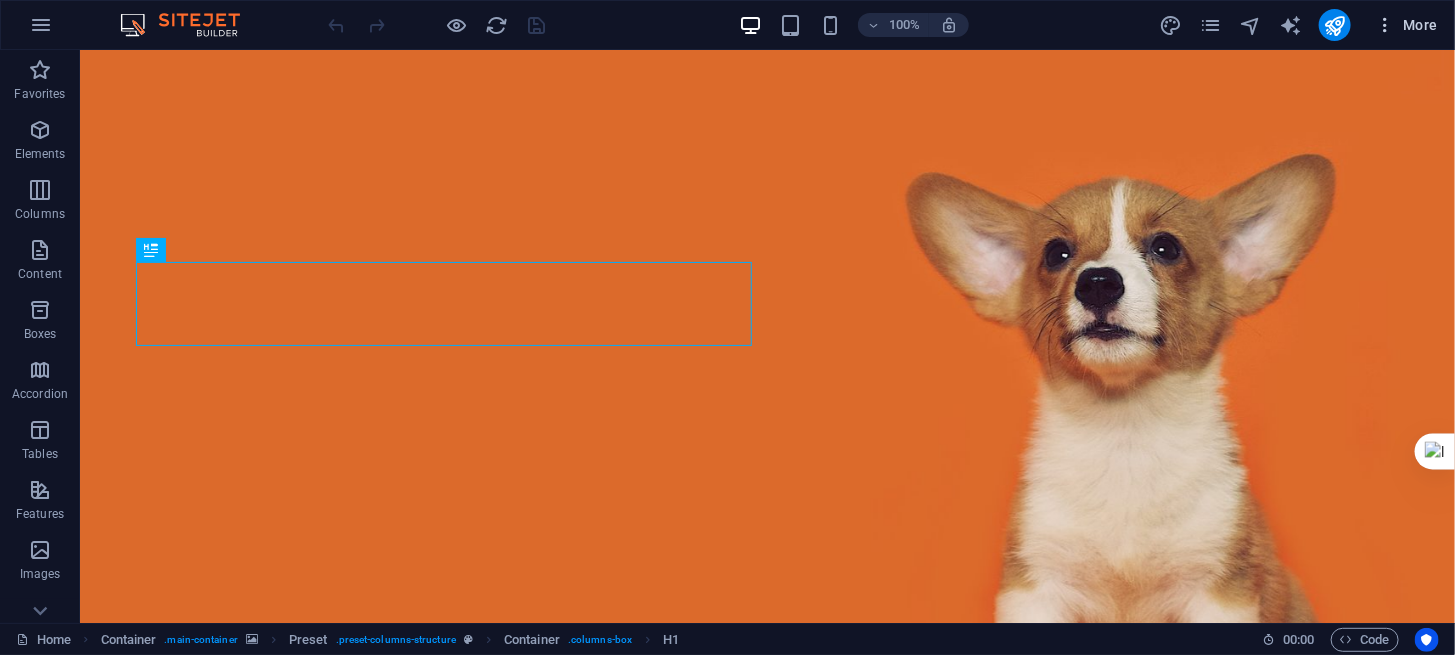 click at bounding box center [1385, 25] 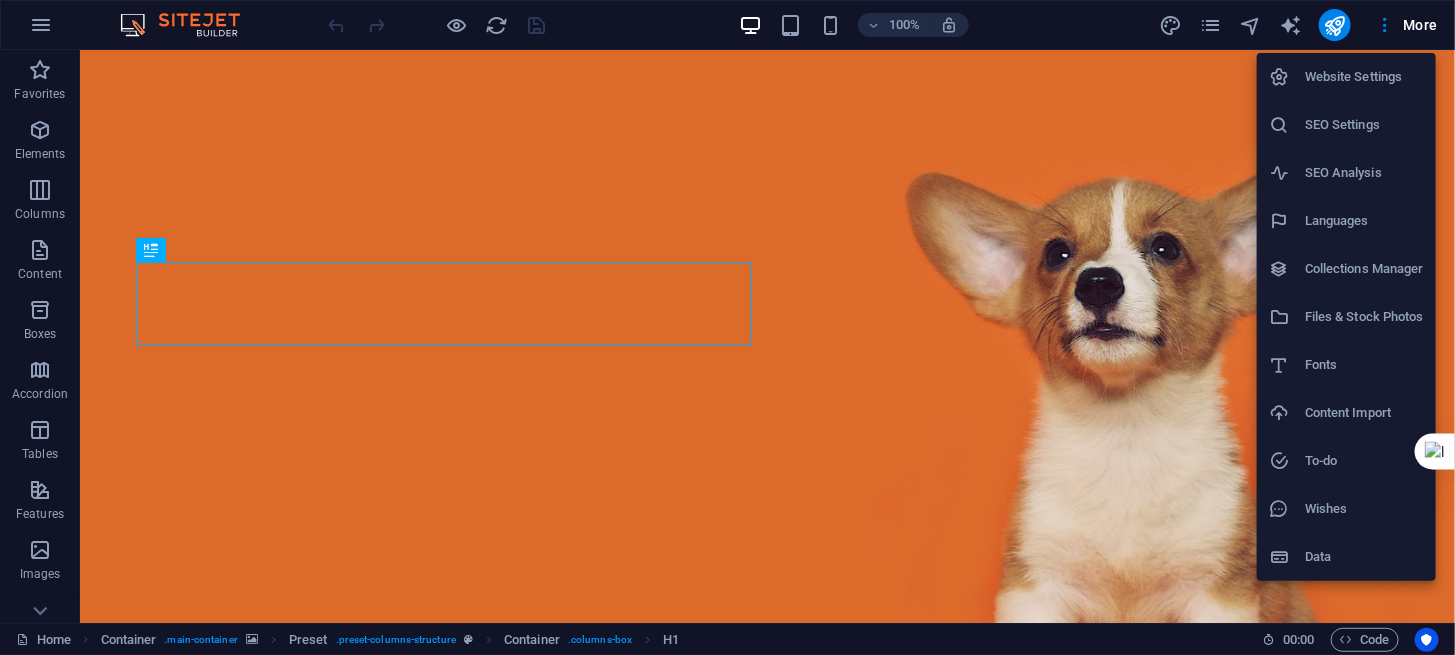 click on "Website Settings" at bounding box center [1364, 77] 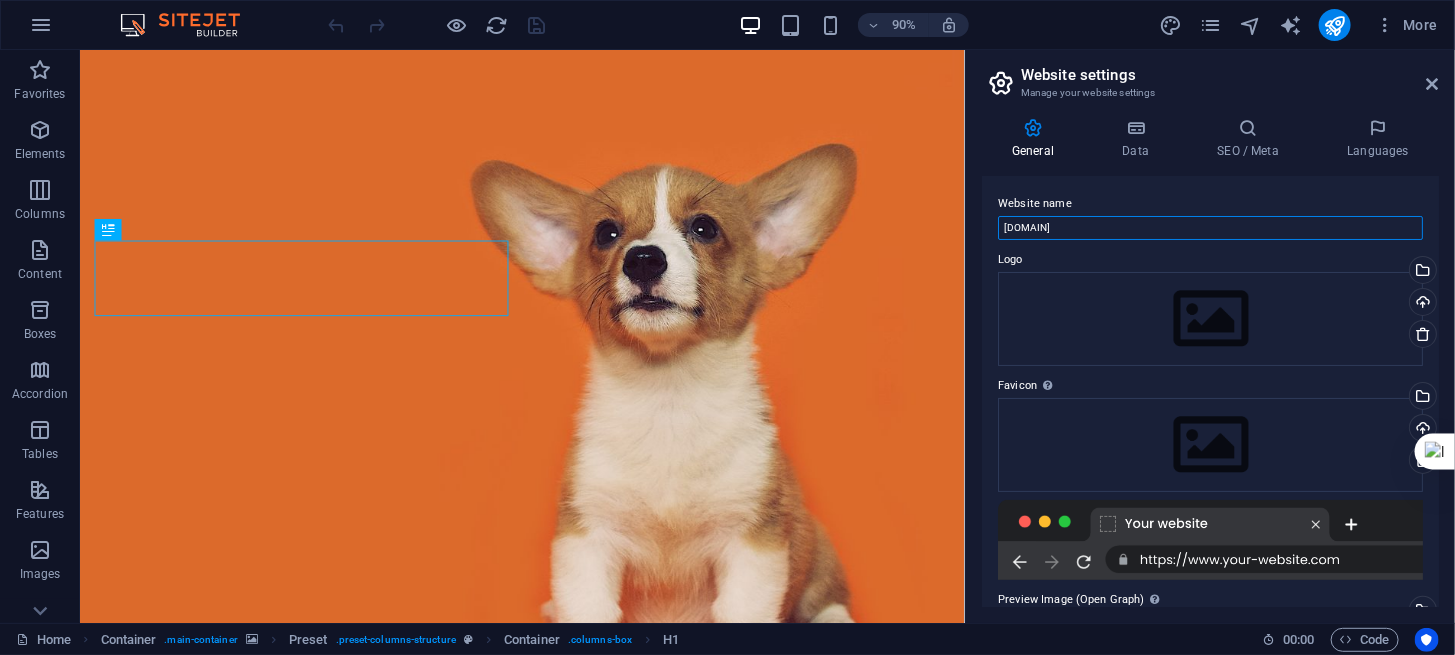 click on "[DOMAIN]" at bounding box center [1210, 228] 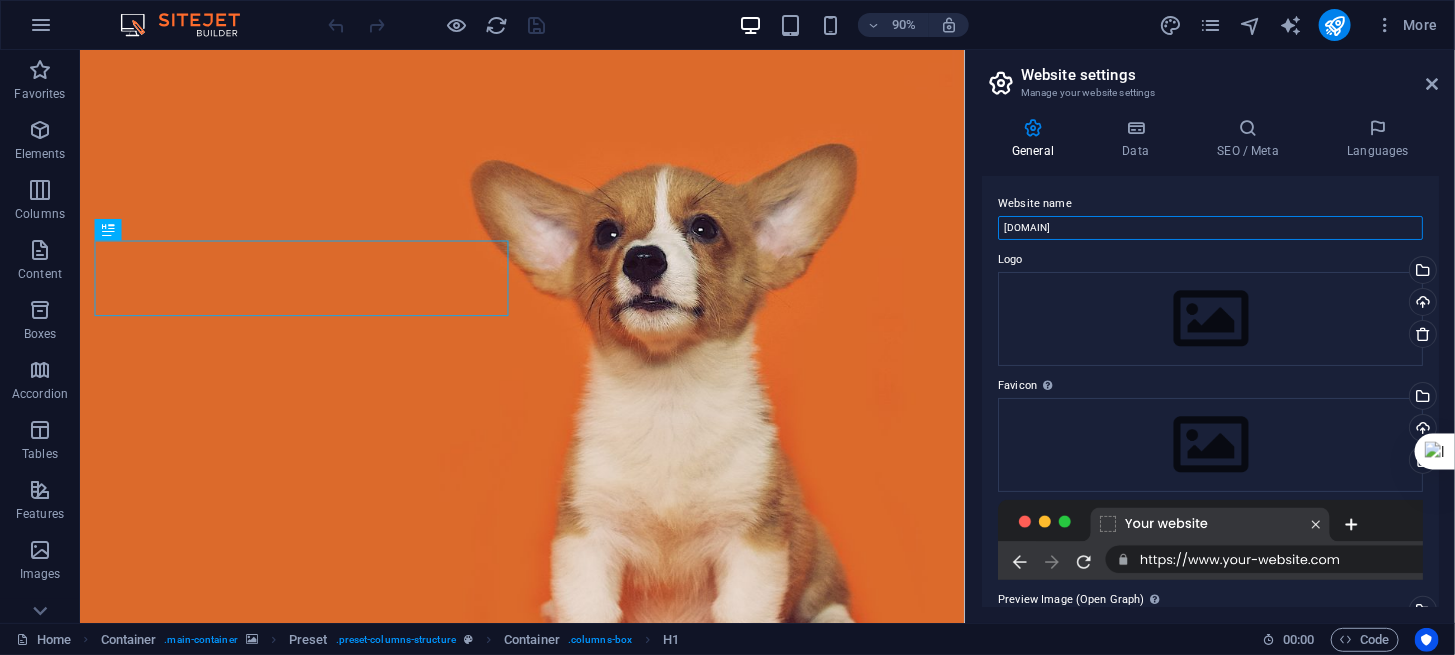 drag, startPoint x: 1112, startPoint y: 225, endPoint x: 998, endPoint y: 225, distance: 114 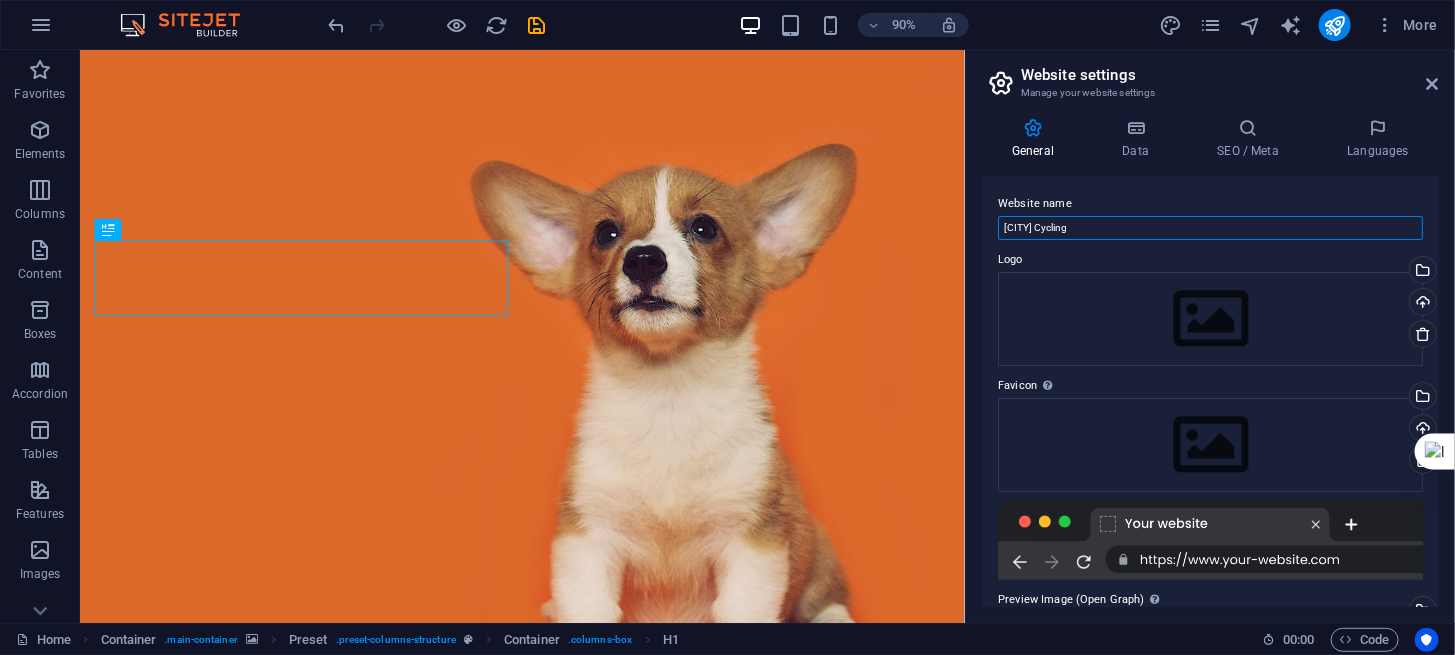 click on "[CITY] Cycling" at bounding box center (1210, 228) 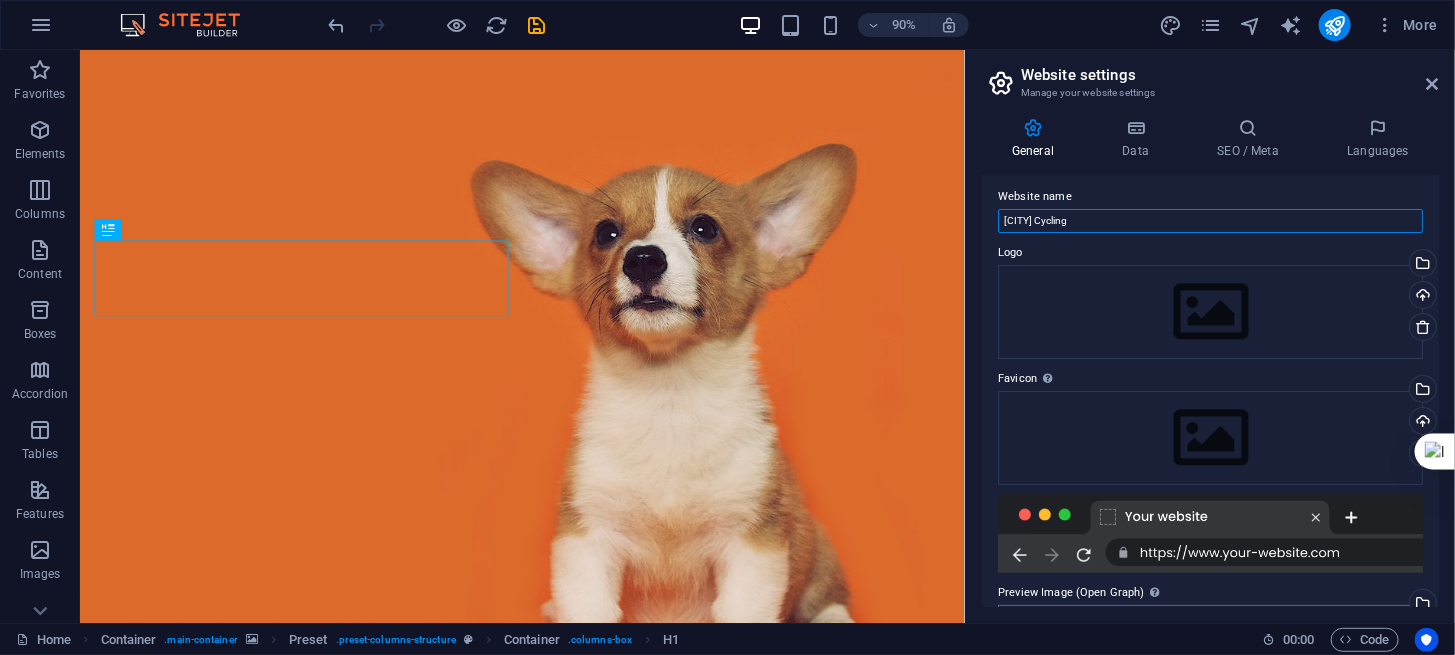 scroll, scrollTop: 0, scrollLeft: 0, axis: both 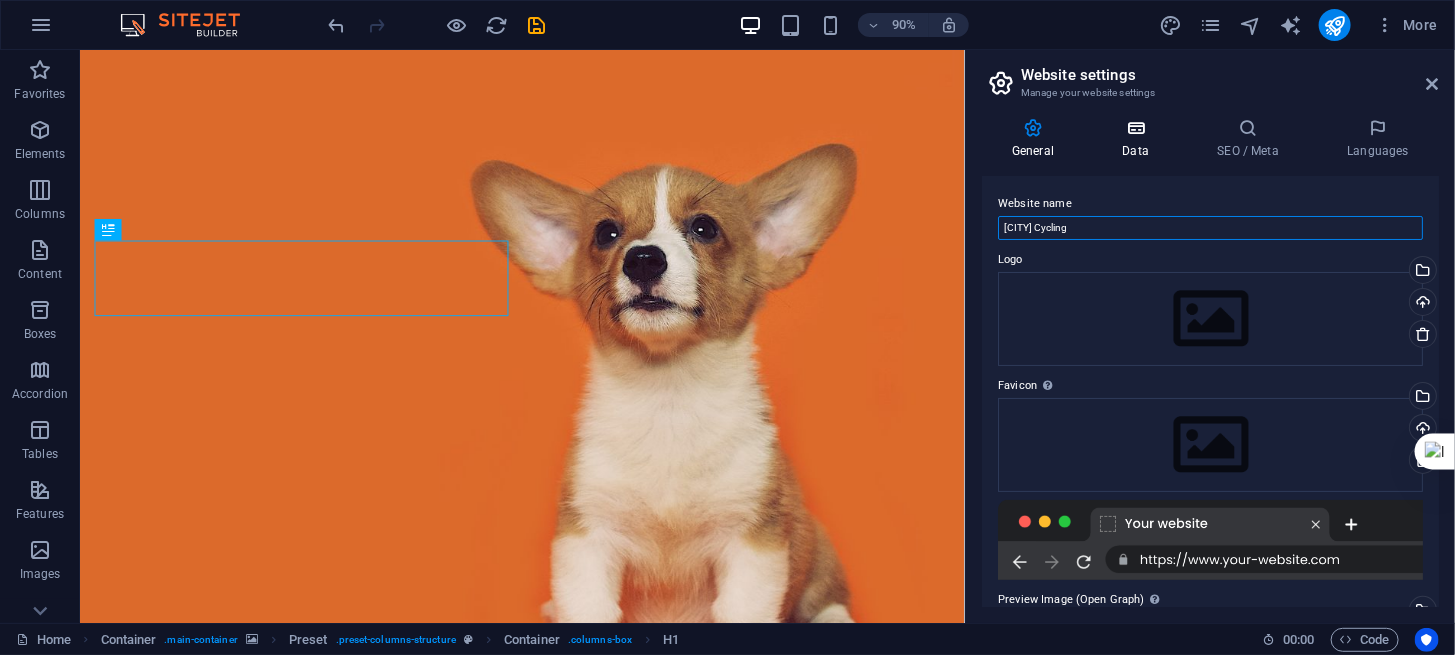type on "[CITY] Cycling" 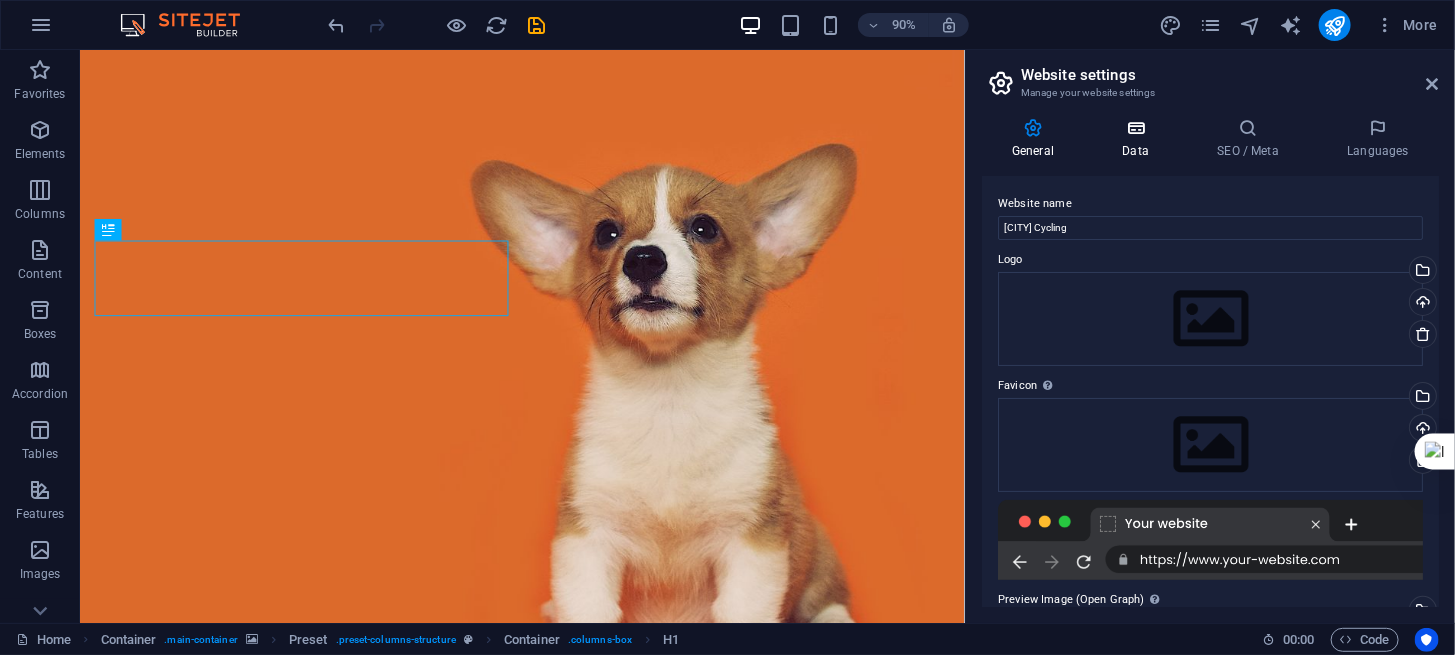 click on "Data" at bounding box center (1139, 139) 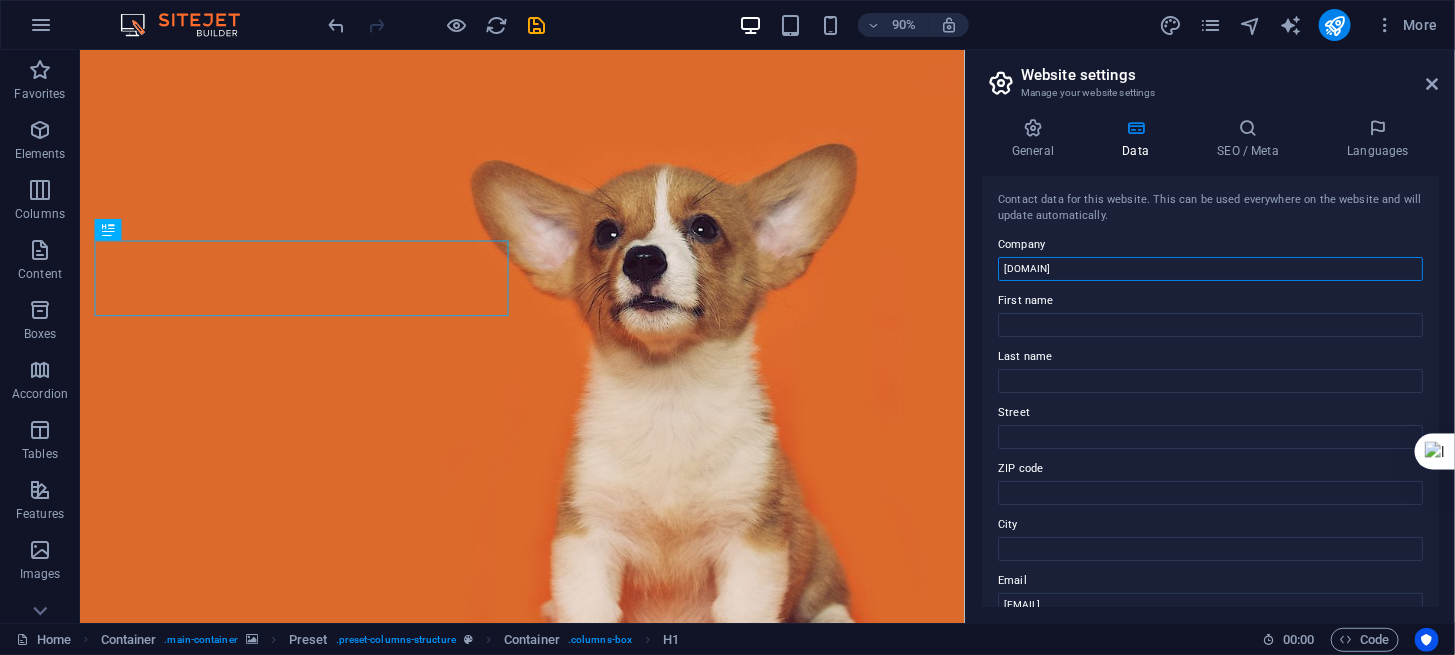 drag, startPoint x: 1086, startPoint y: 266, endPoint x: 965, endPoint y: 269, distance: 121.037186 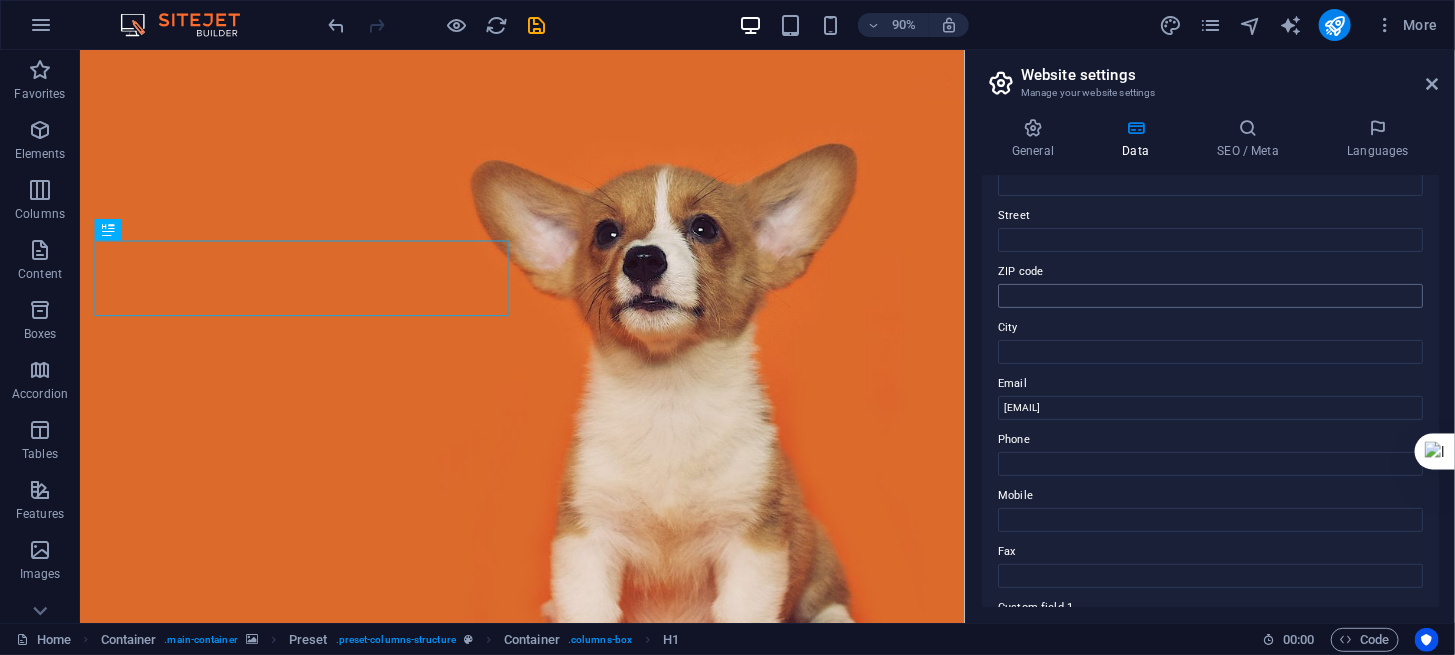 scroll, scrollTop: 199, scrollLeft: 0, axis: vertical 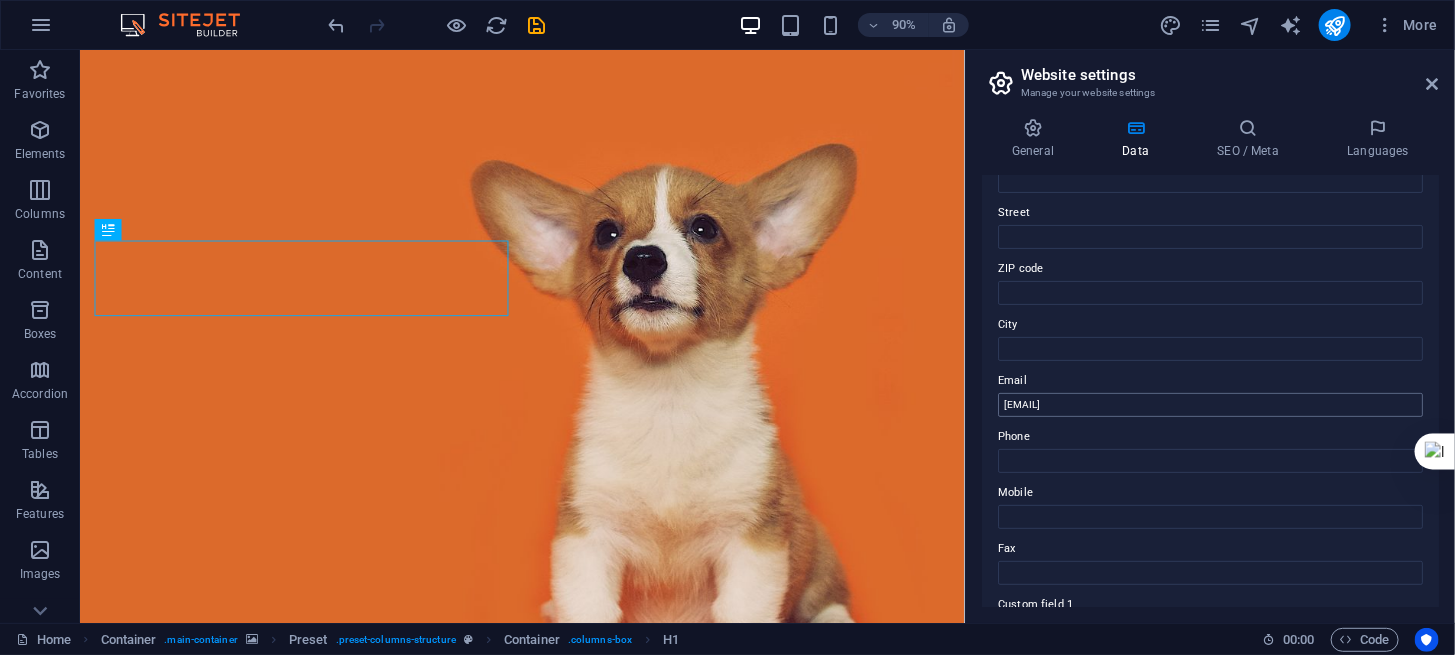 type on "[CITY] Cycling" 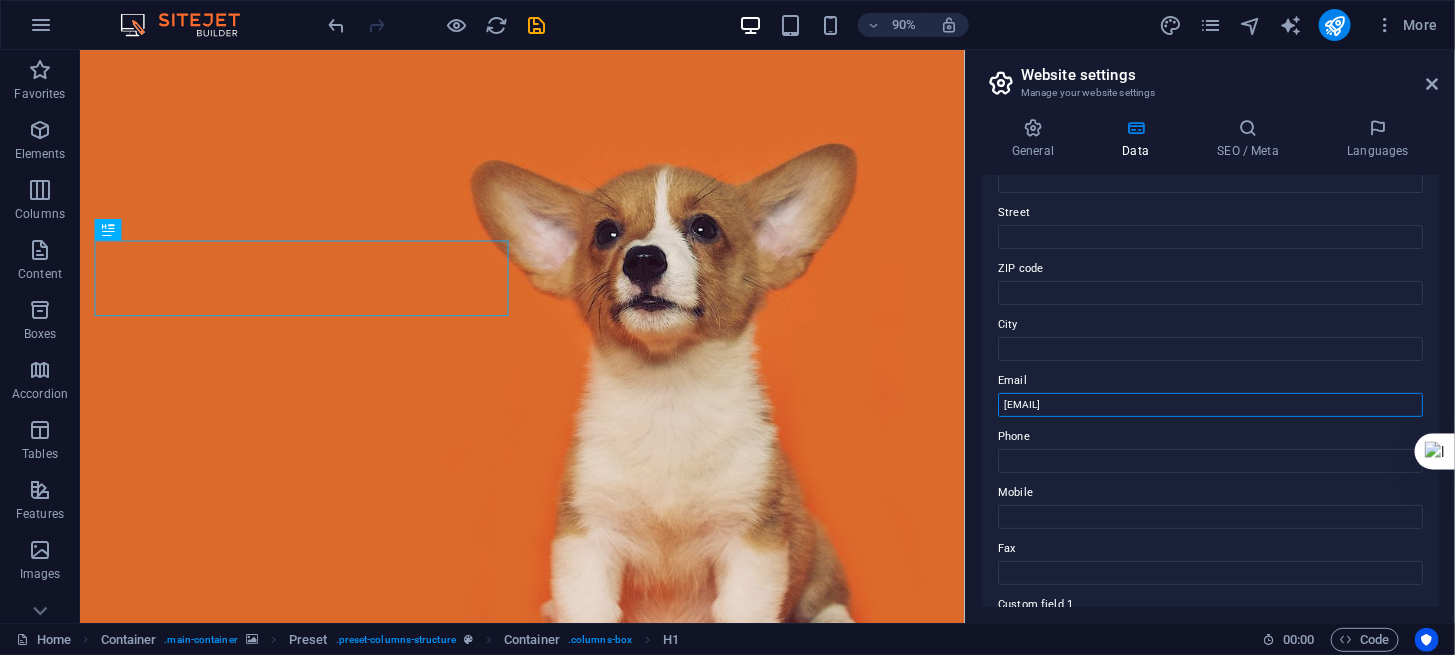 scroll, scrollTop: 200, scrollLeft: 0, axis: vertical 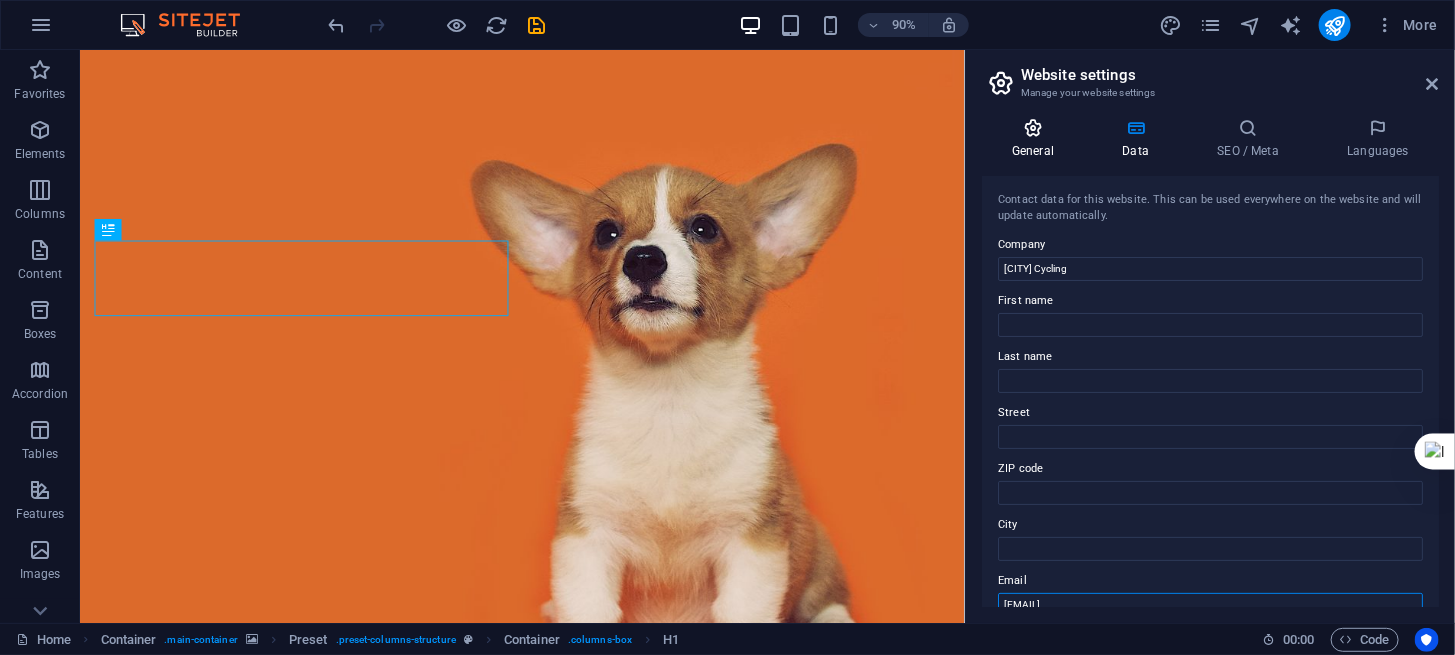 type on "[EMAIL]" 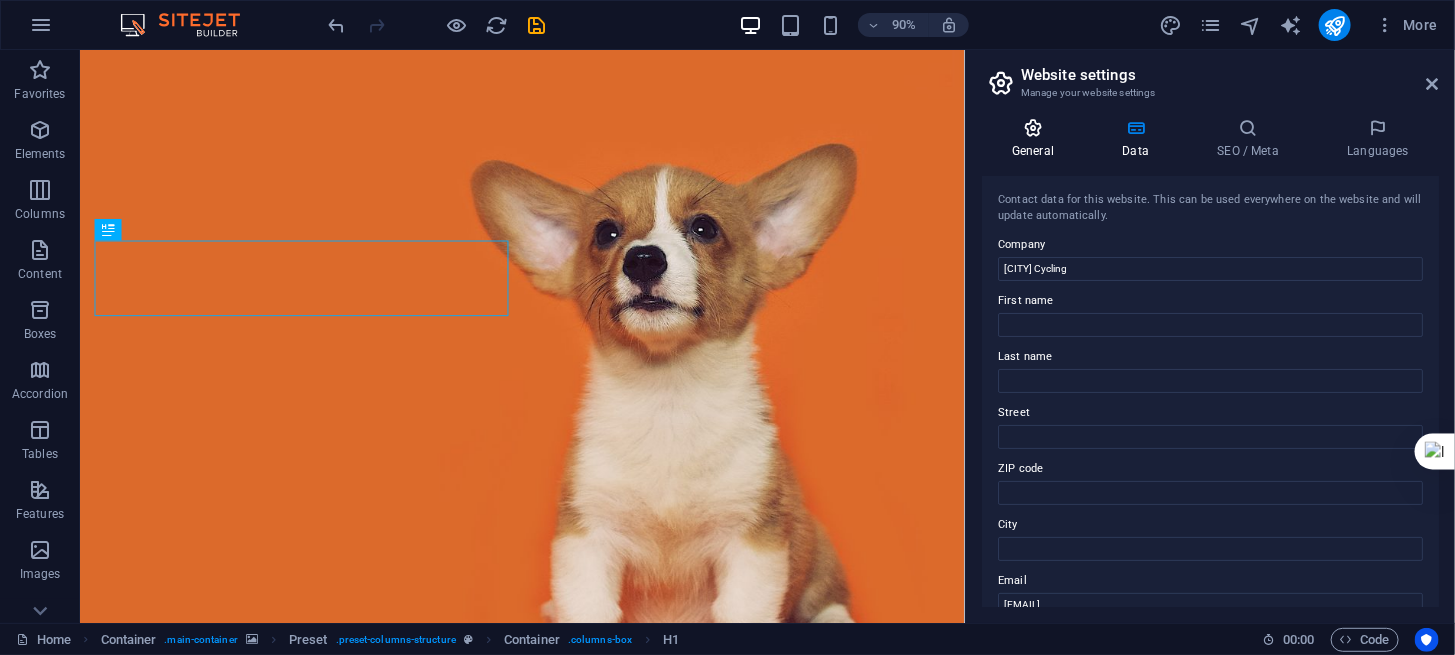 click on "General" at bounding box center [1037, 139] 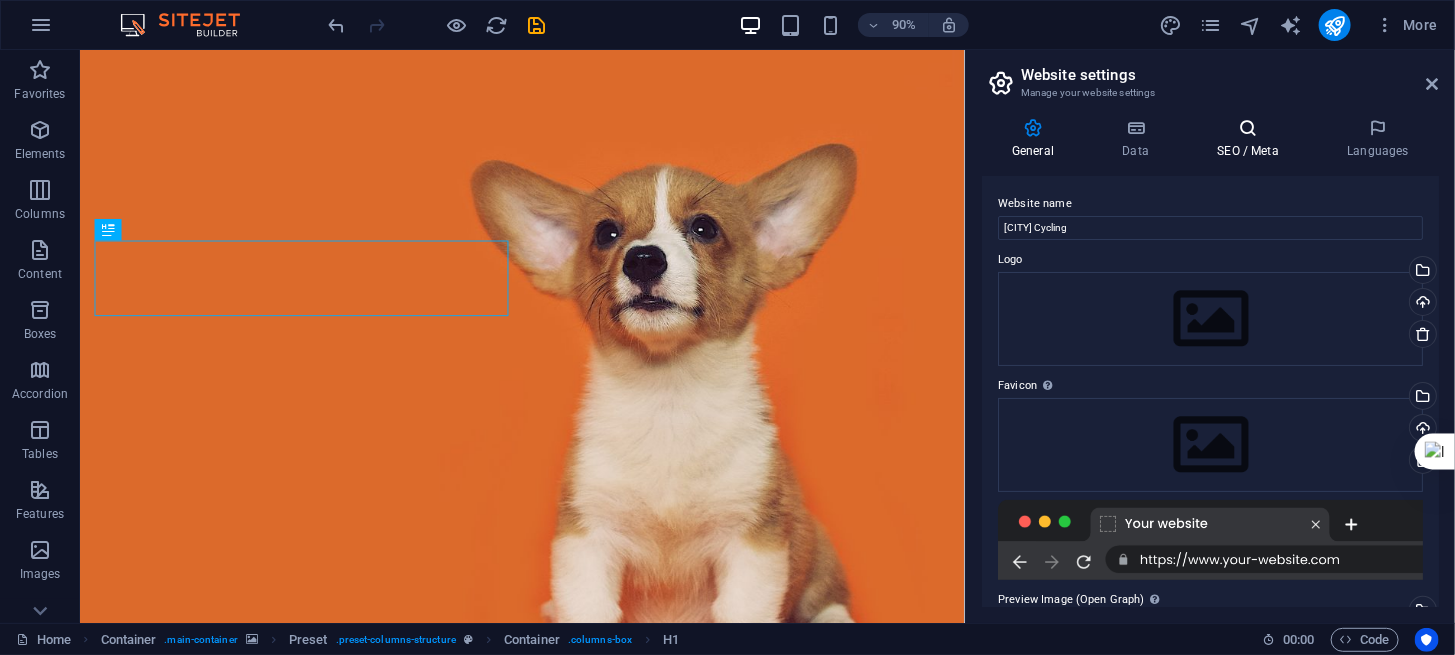 click on "SEO / Meta" at bounding box center [1252, 139] 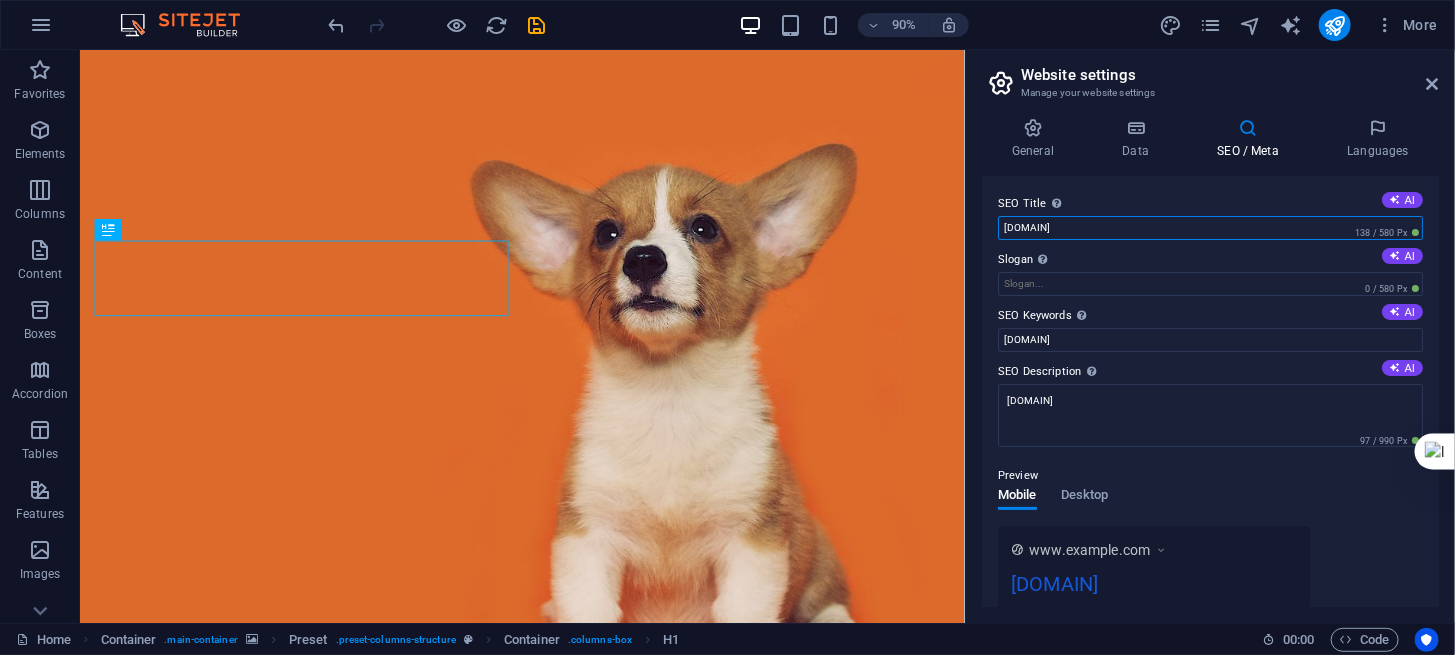 drag, startPoint x: 1115, startPoint y: 229, endPoint x: 974, endPoint y: 229, distance: 141 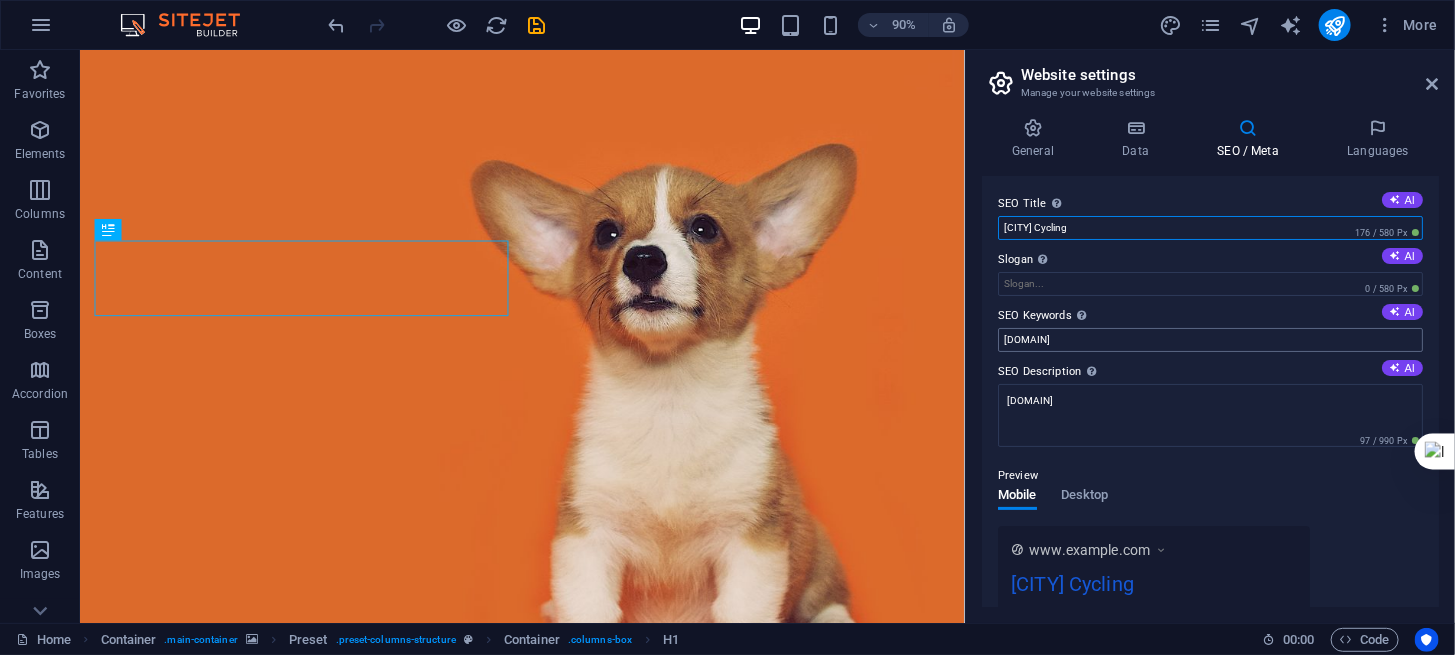 type on "[CITY] Cycling" 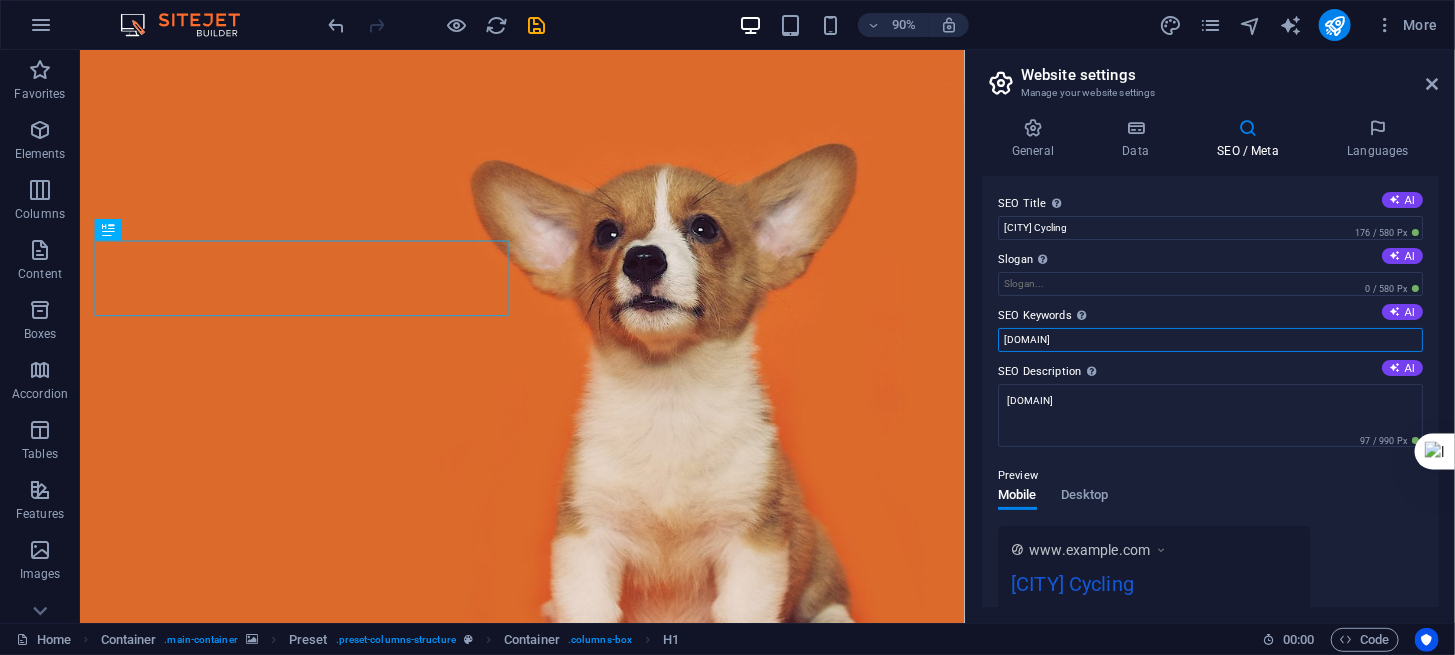 drag, startPoint x: 1088, startPoint y: 341, endPoint x: 977, endPoint y: 339, distance: 111.01801 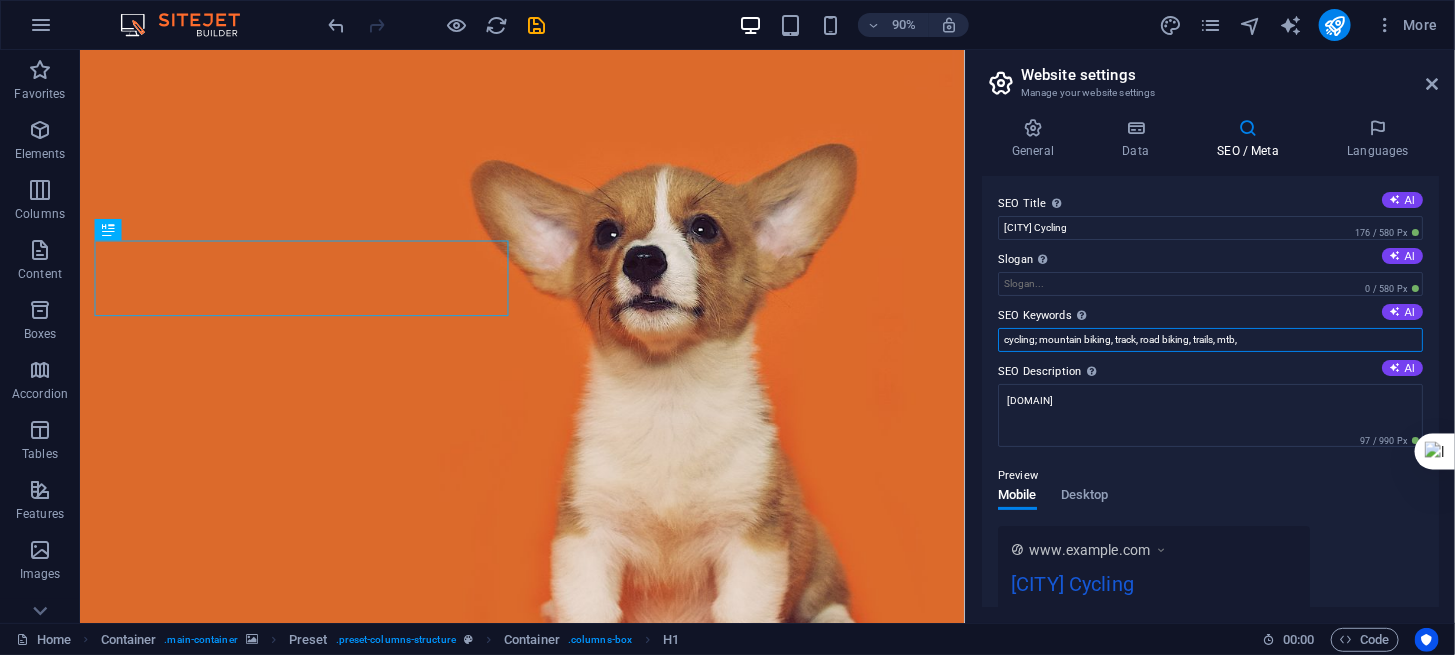 click on "cycling; mountain biking, track, road biking, trails, mtb," at bounding box center [1210, 340] 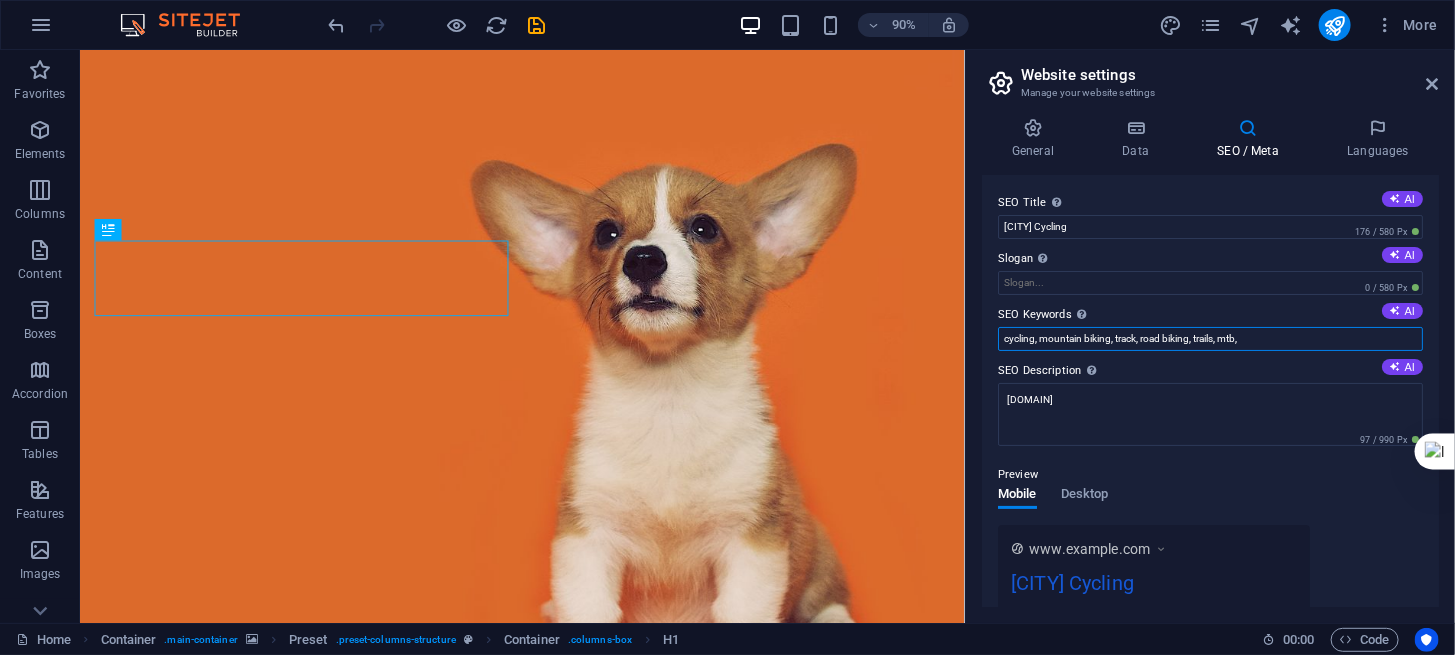 scroll, scrollTop: 0, scrollLeft: 0, axis: both 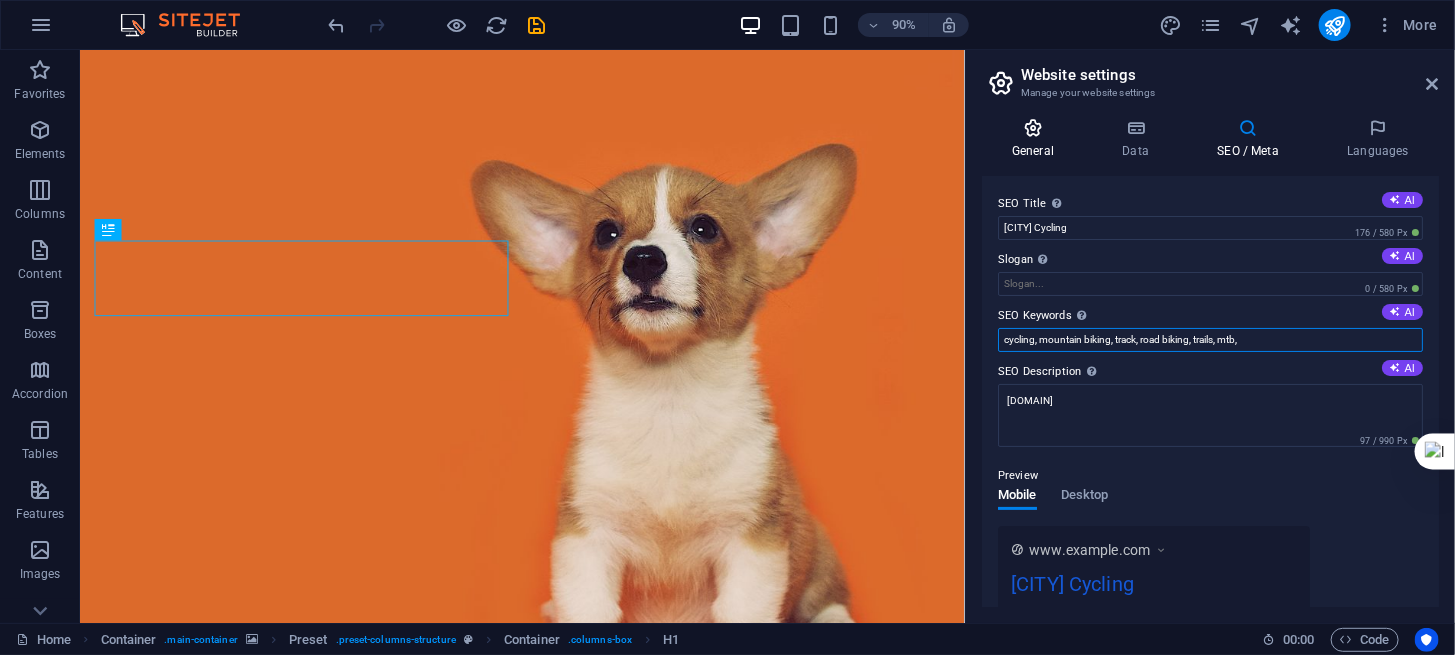type on "cycling, mountain biking, track, road biking, trails, mtb," 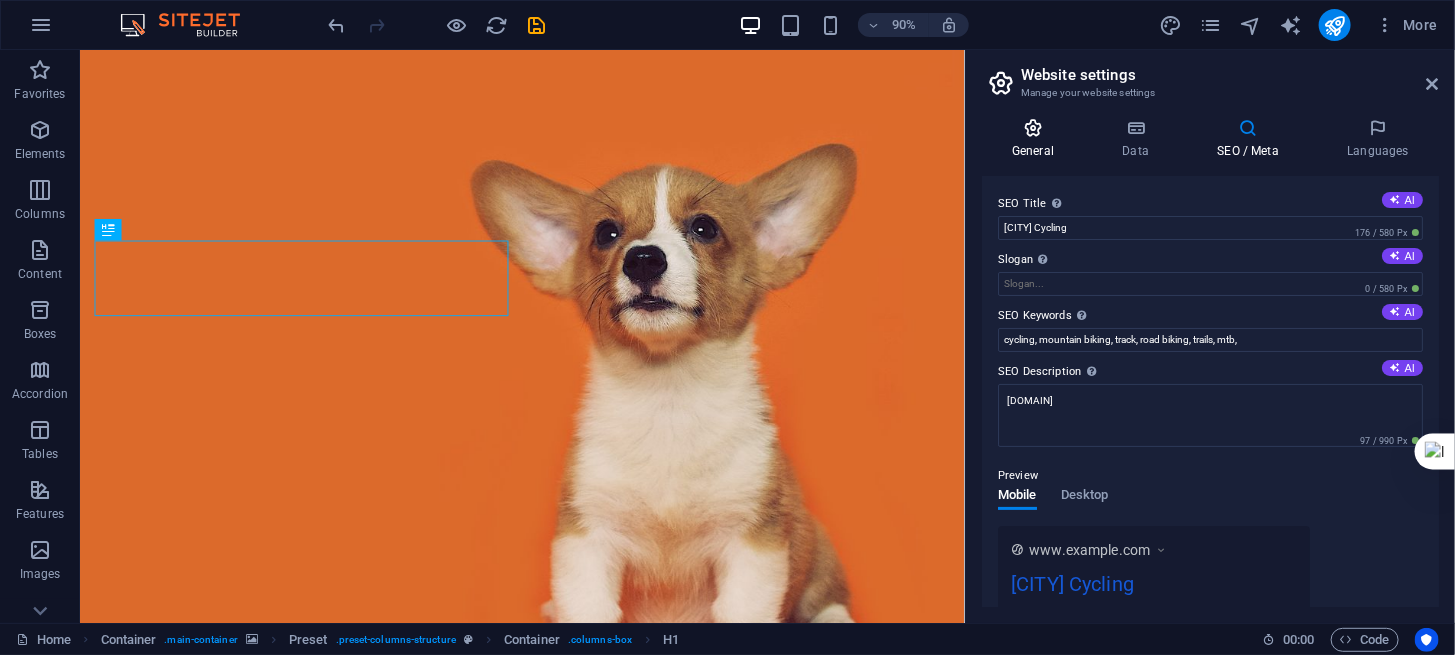 click at bounding box center (1033, 128) 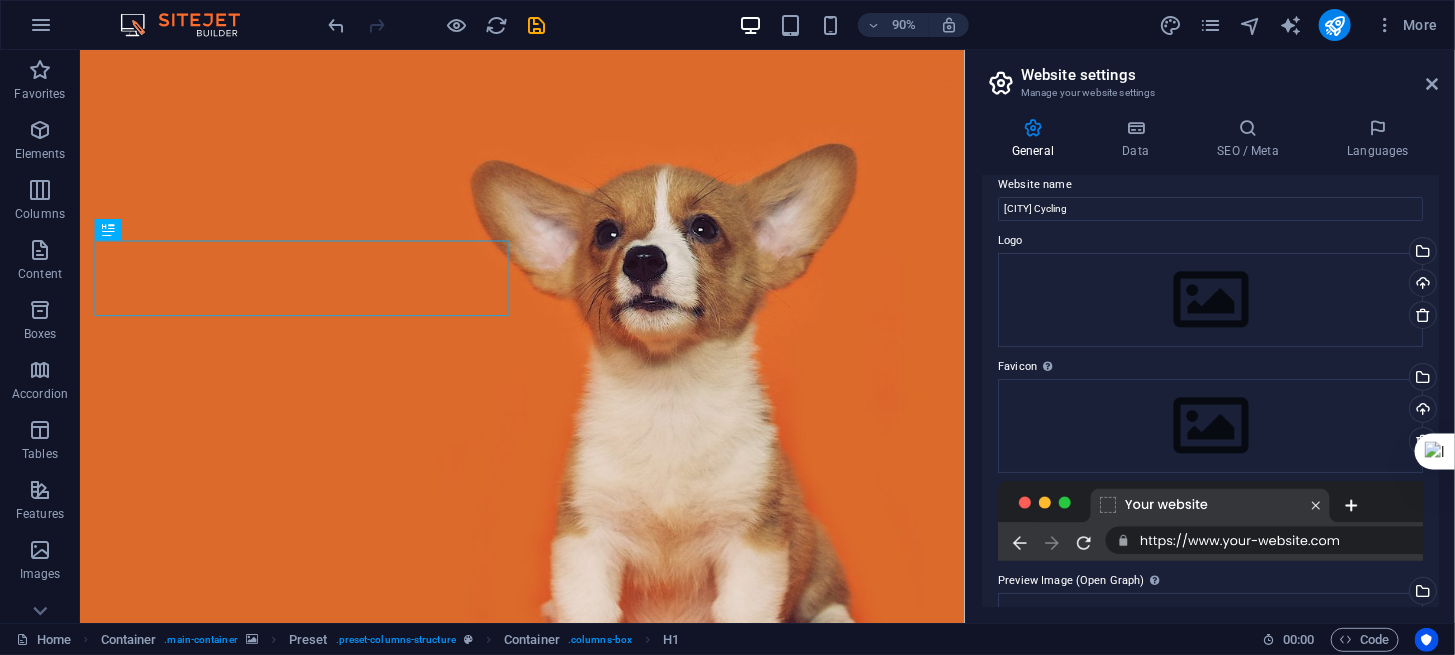 scroll, scrollTop: 0, scrollLeft: 0, axis: both 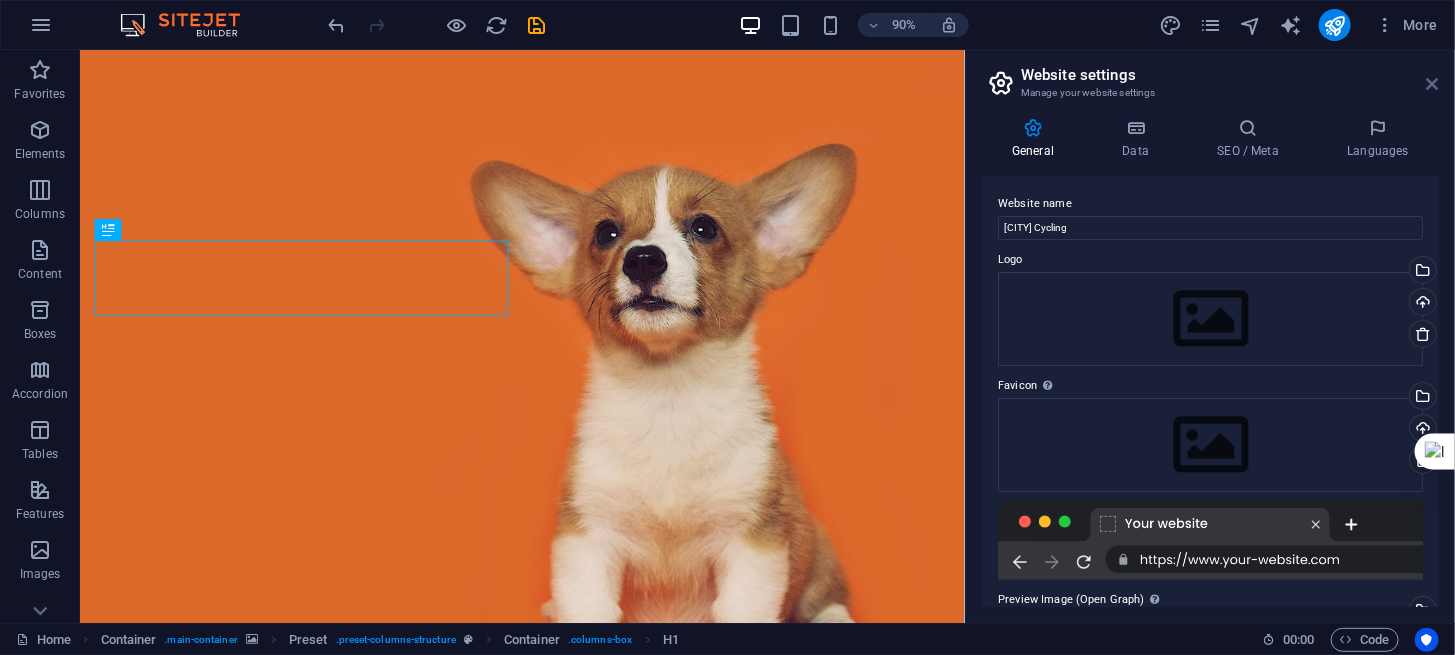 drag, startPoint x: 1434, startPoint y: 85, endPoint x: 1355, endPoint y: 35, distance: 93.49332 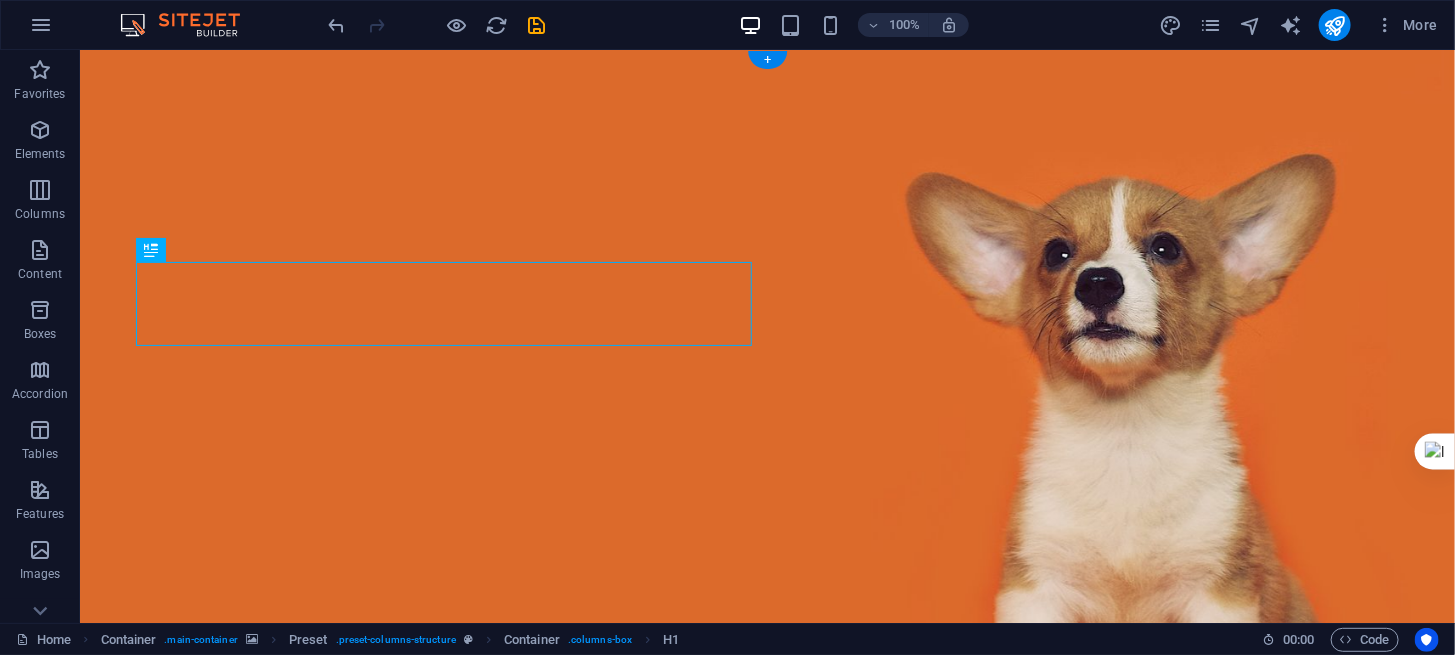 click at bounding box center (766, 447) 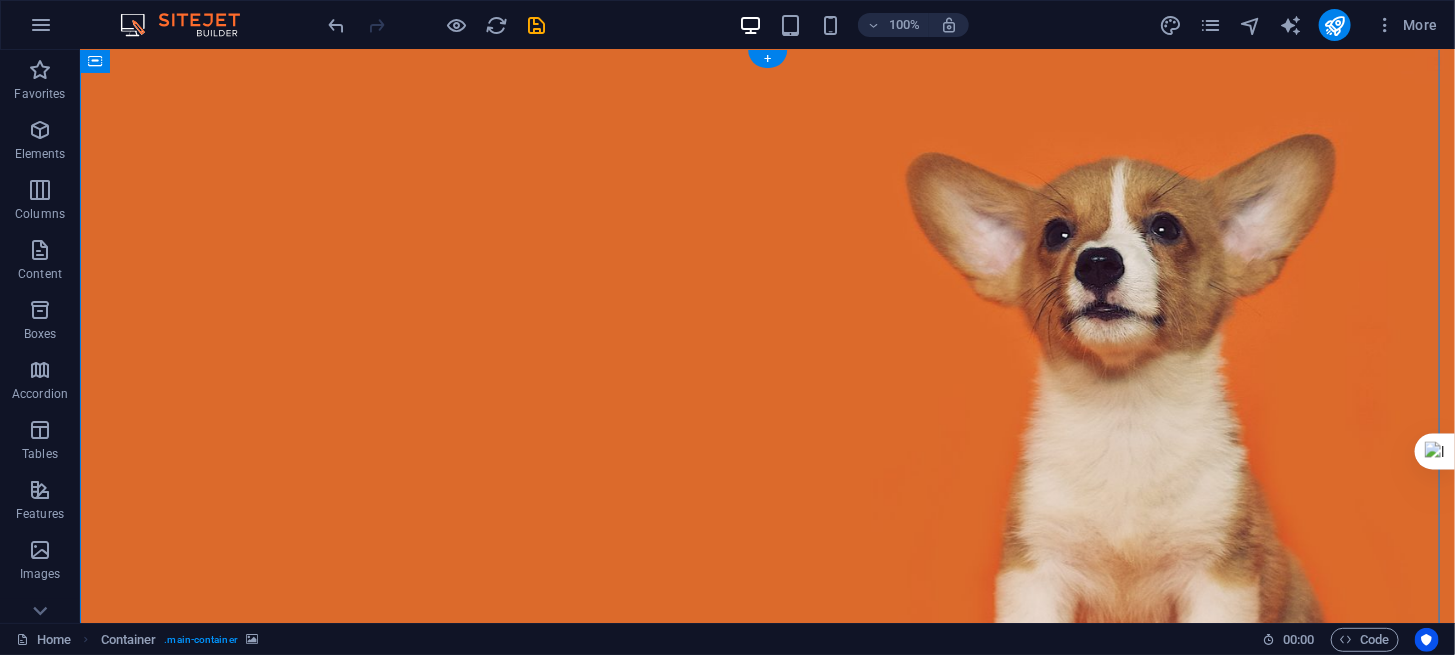 scroll, scrollTop: 0, scrollLeft: 0, axis: both 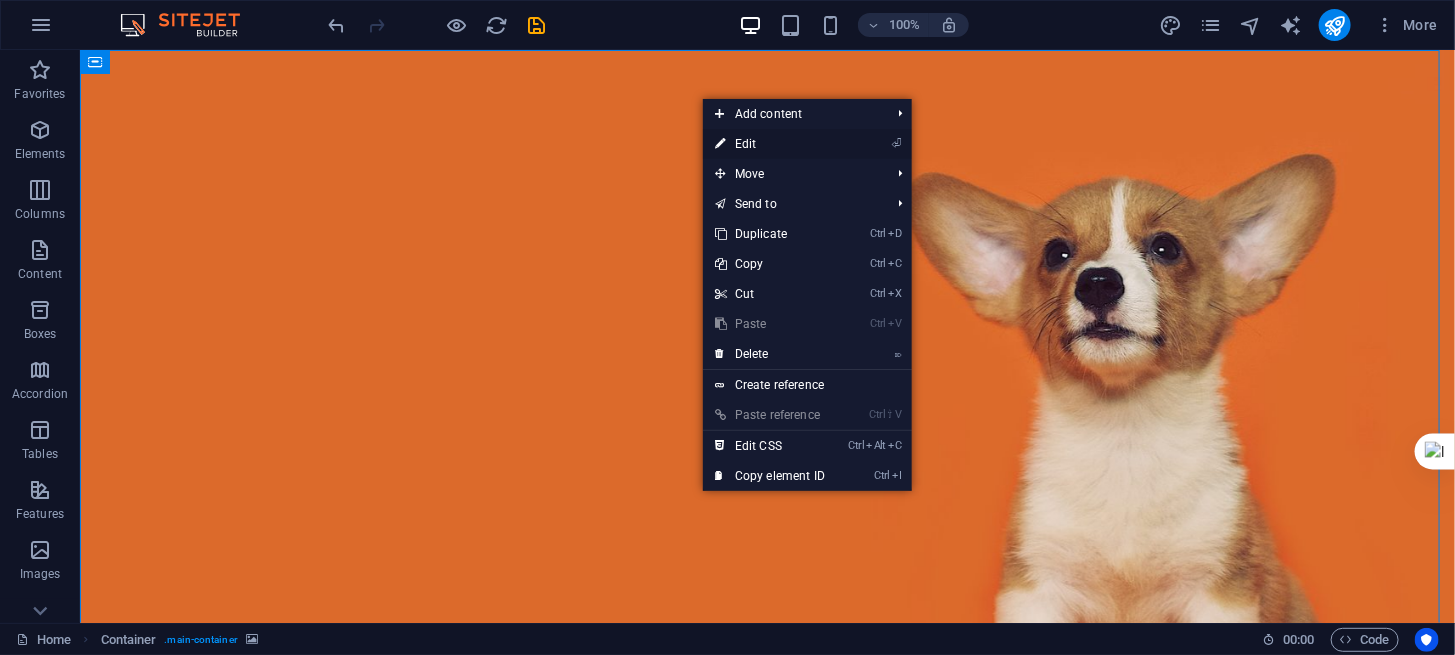 click on "⏎  Edit" at bounding box center [770, 144] 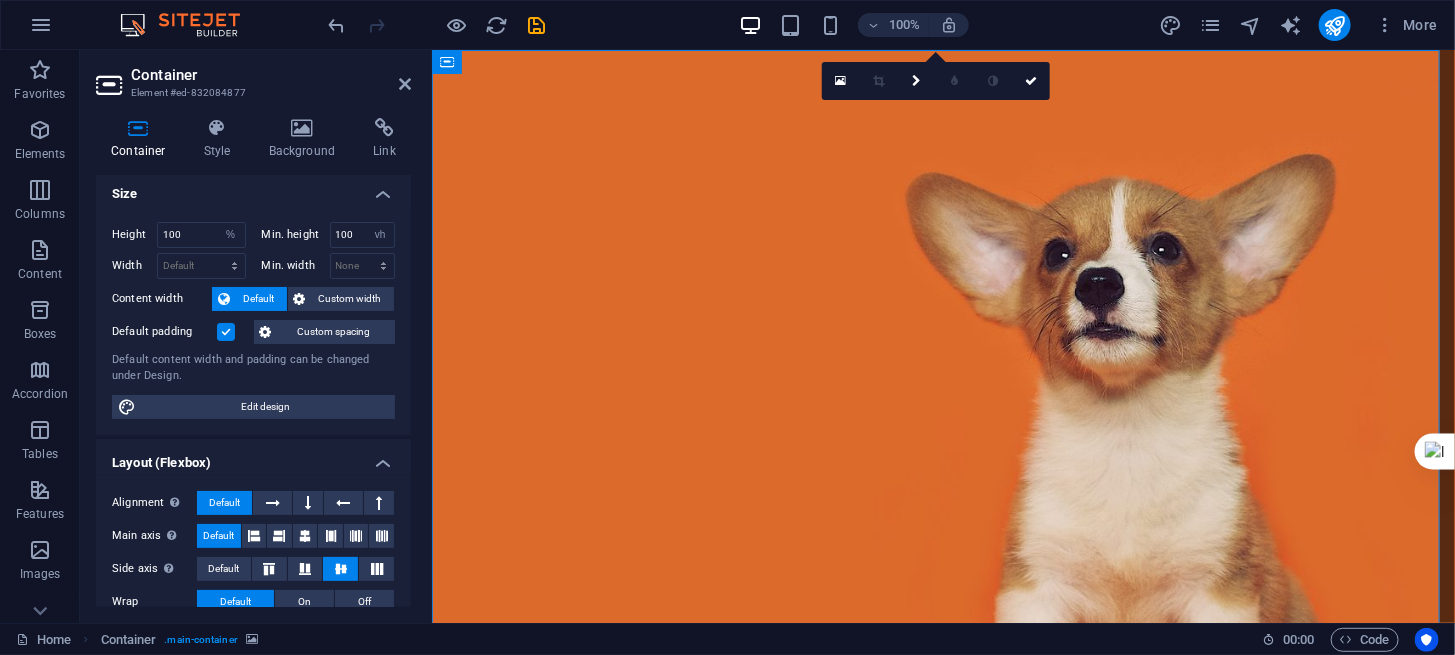 scroll, scrollTop: 0, scrollLeft: 0, axis: both 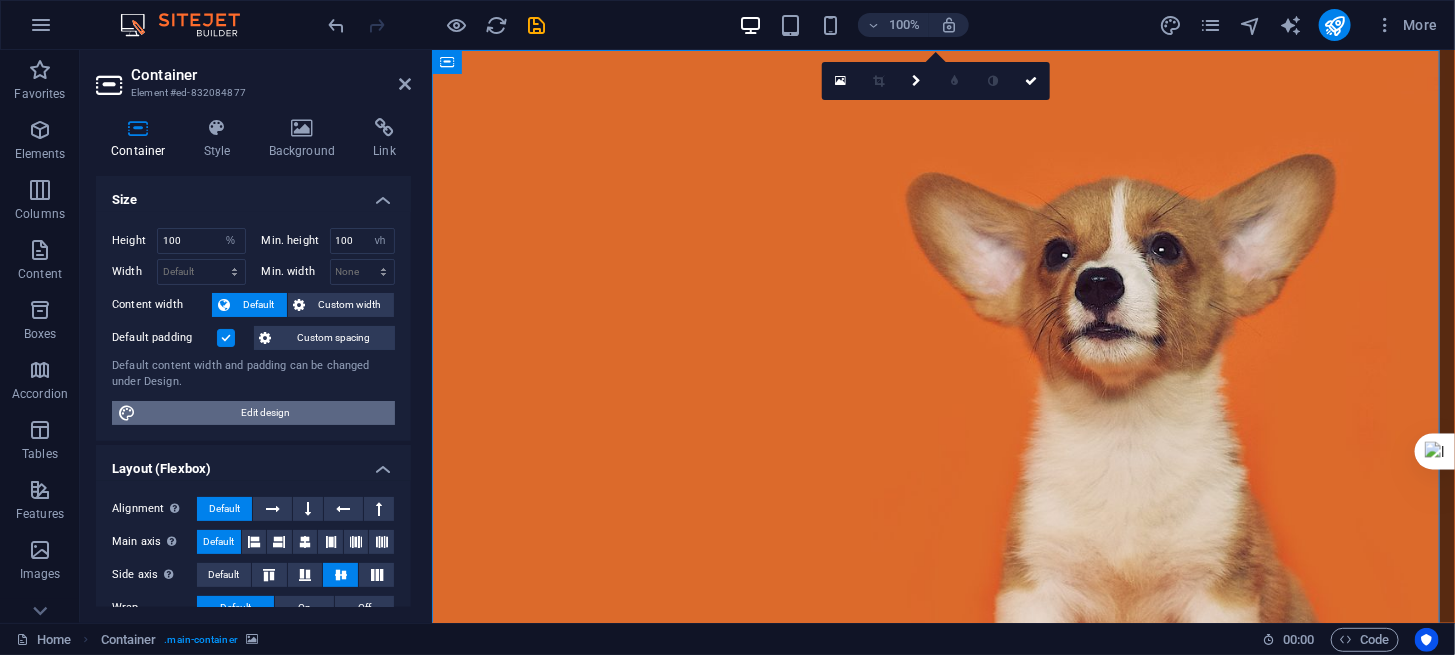 click on "Edit design" at bounding box center [265, 413] 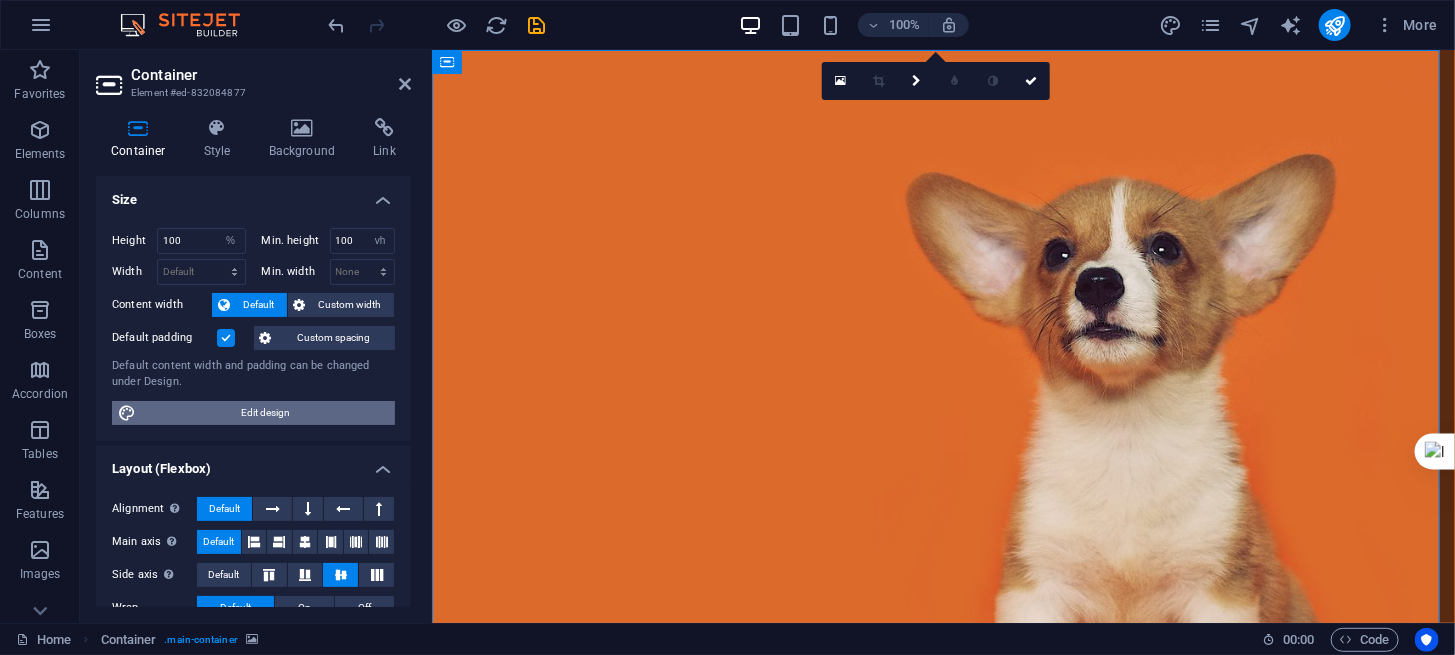 select on "rem" 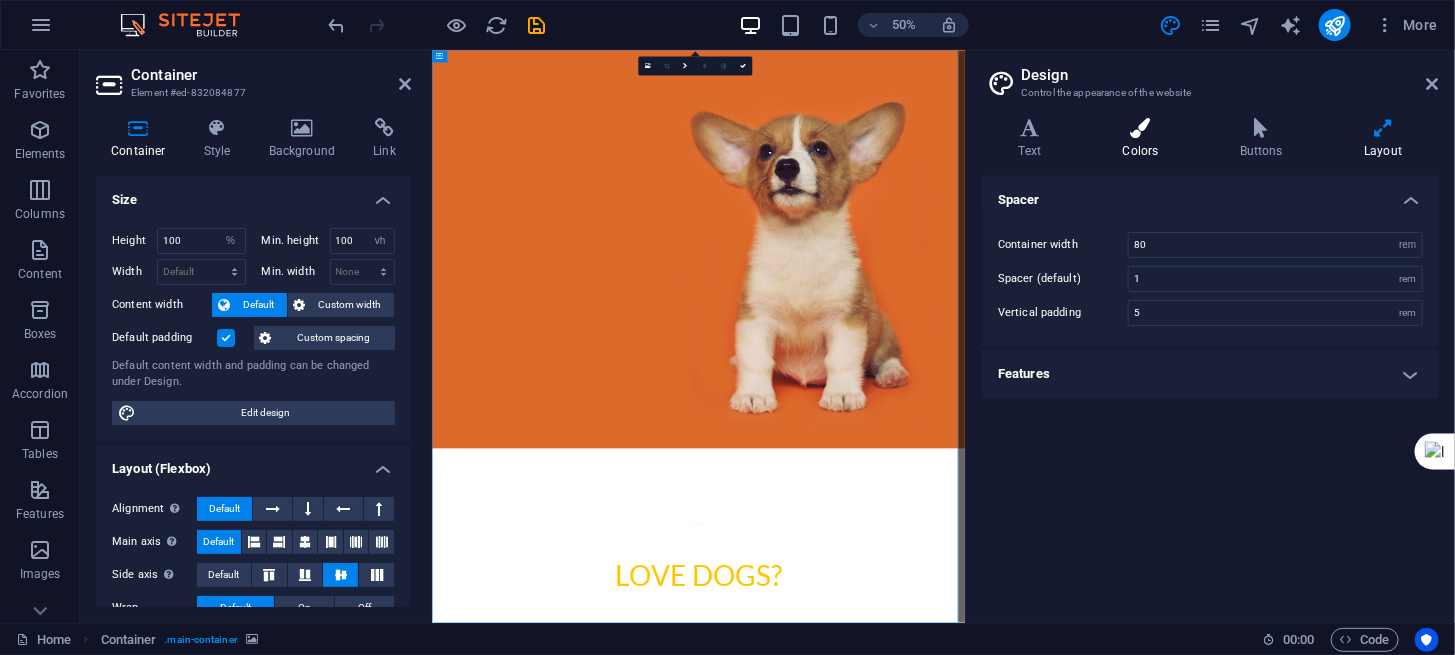click on "Colors" at bounding box center [1144, 139] 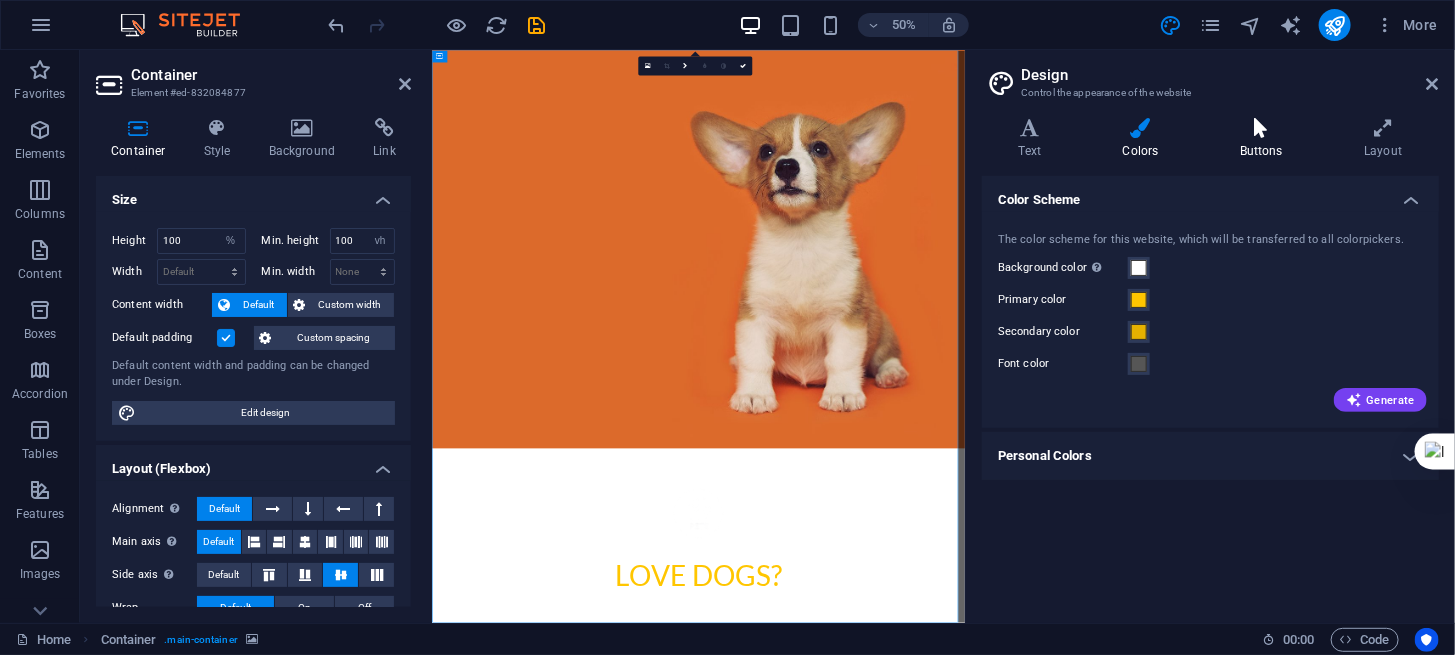 click on "Buttons" at bounding box center [1265, 139] 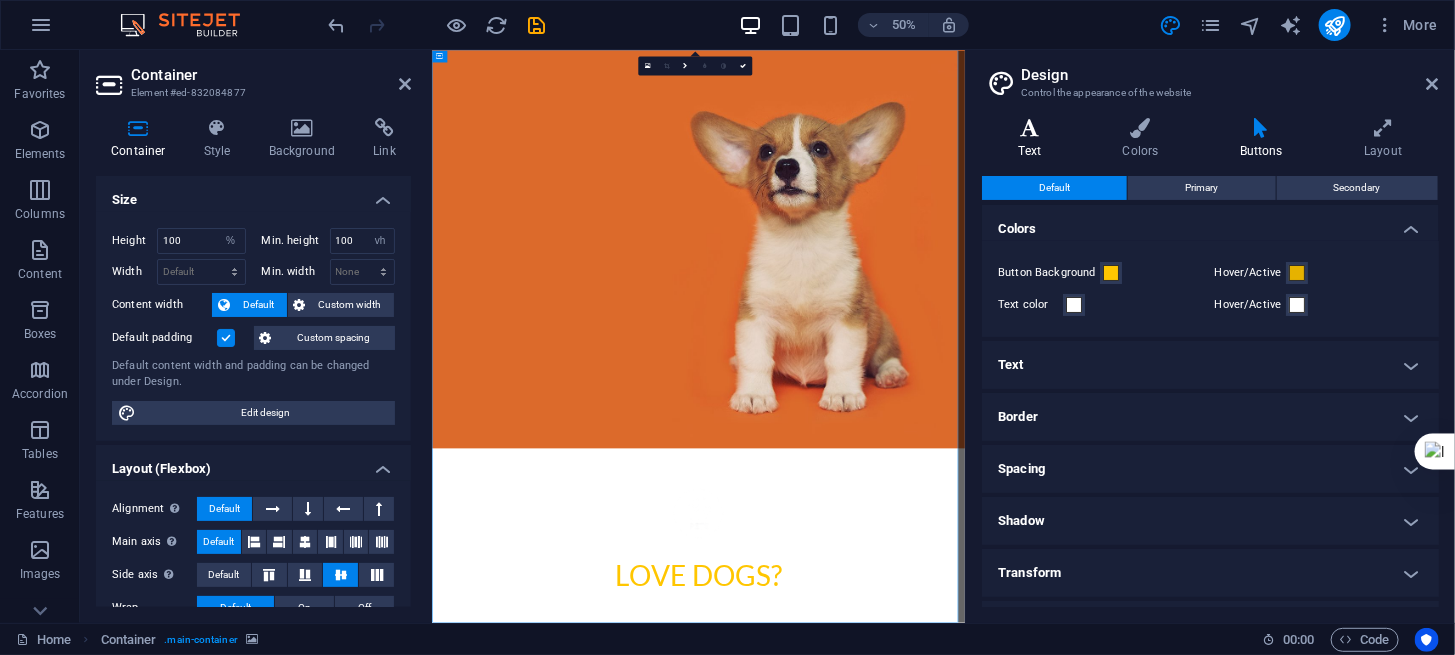click on "Text" at bounding box center (1034, 139) 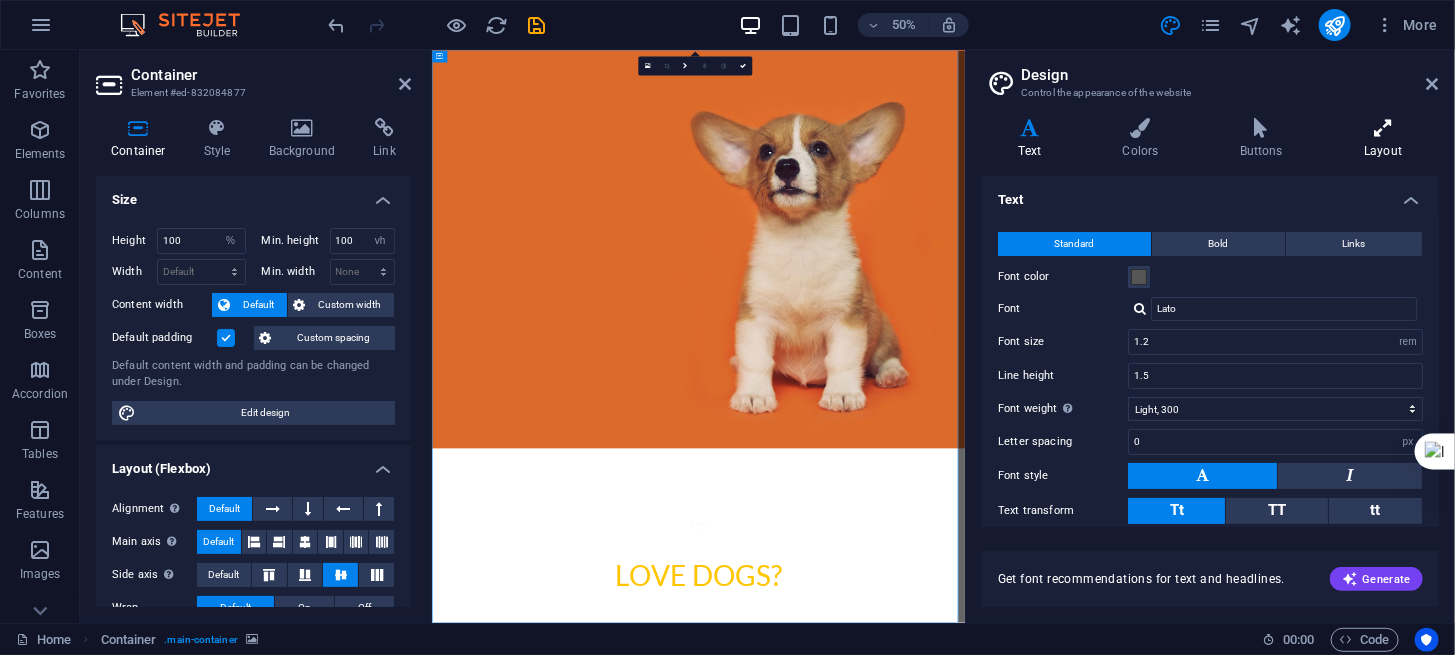 click on "Layout" at bounding box center [1383, 139] 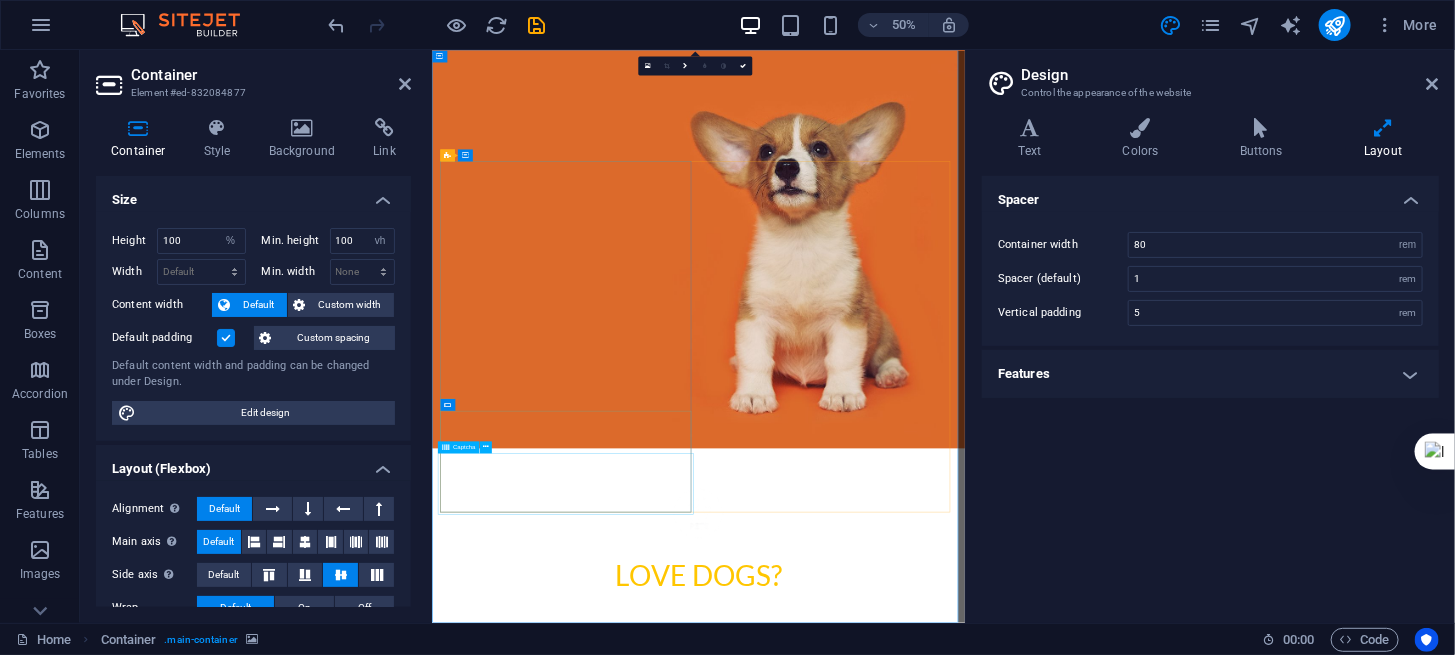 click on "Unreadable? Load new" 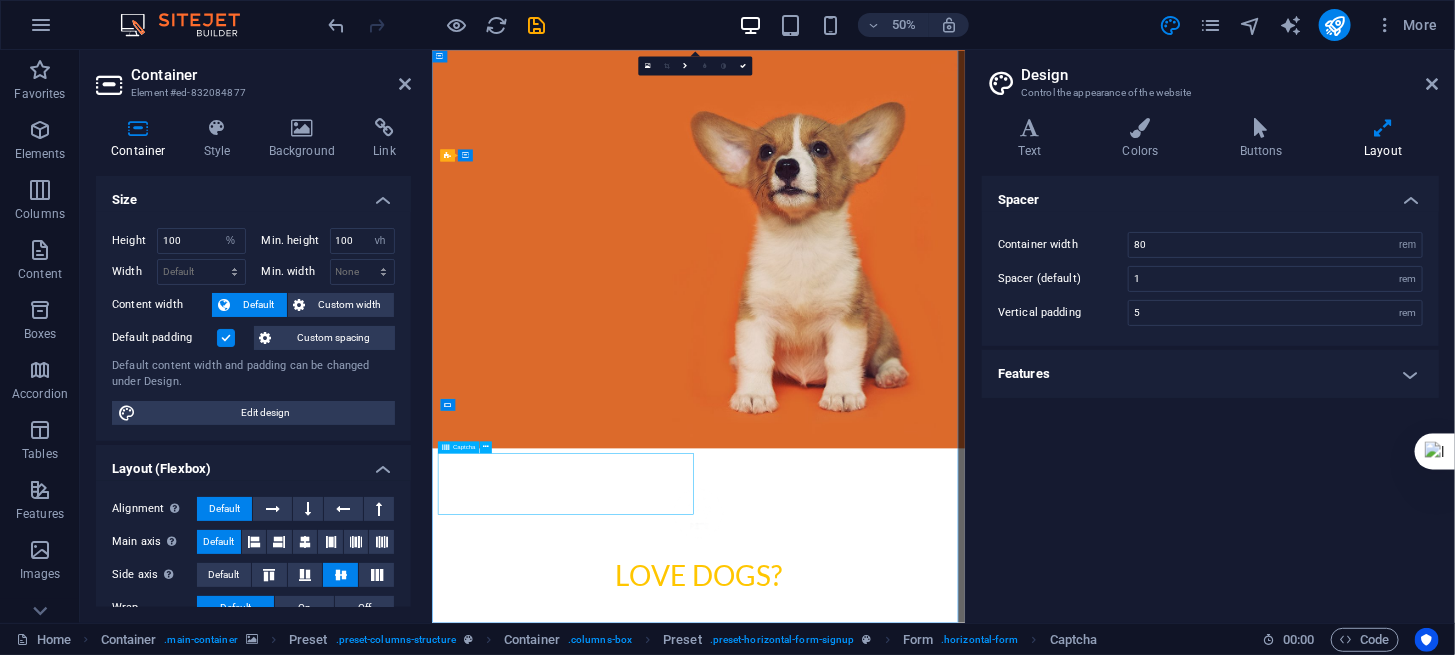 click on "Unreadable? Load new" 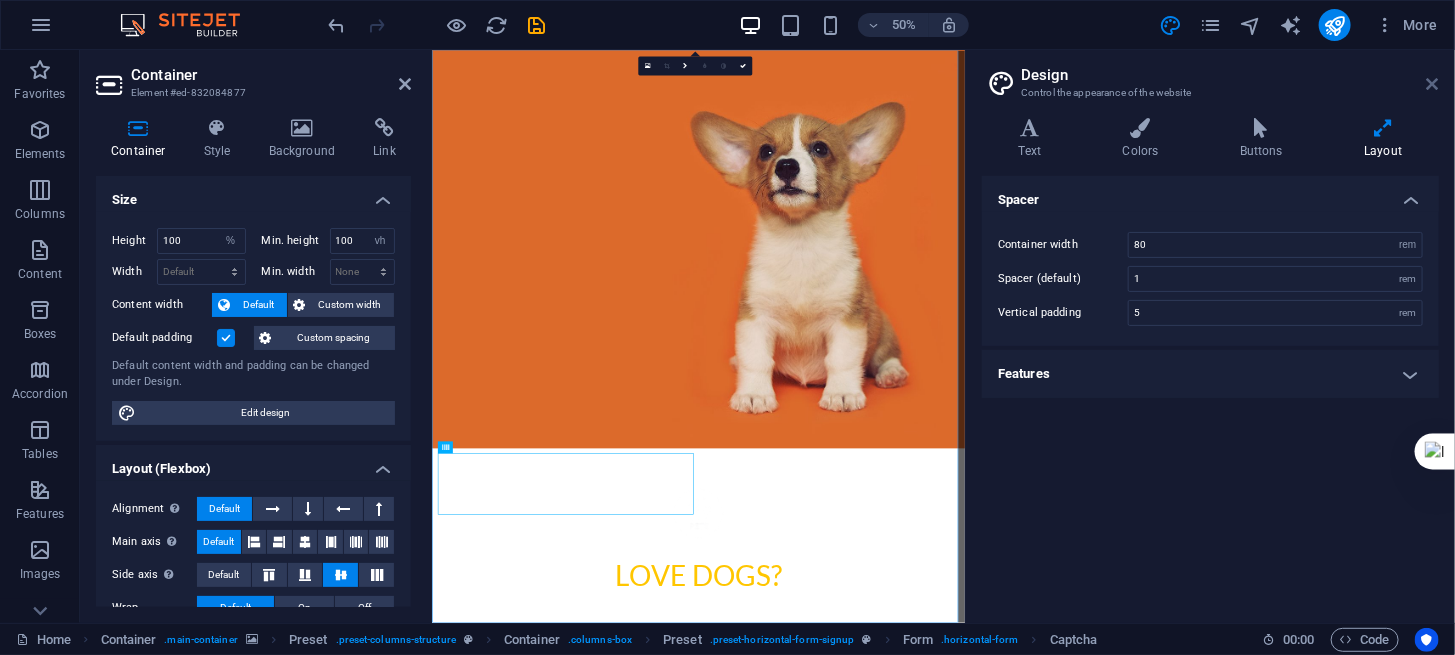 click at bounding box center (1433, 84) 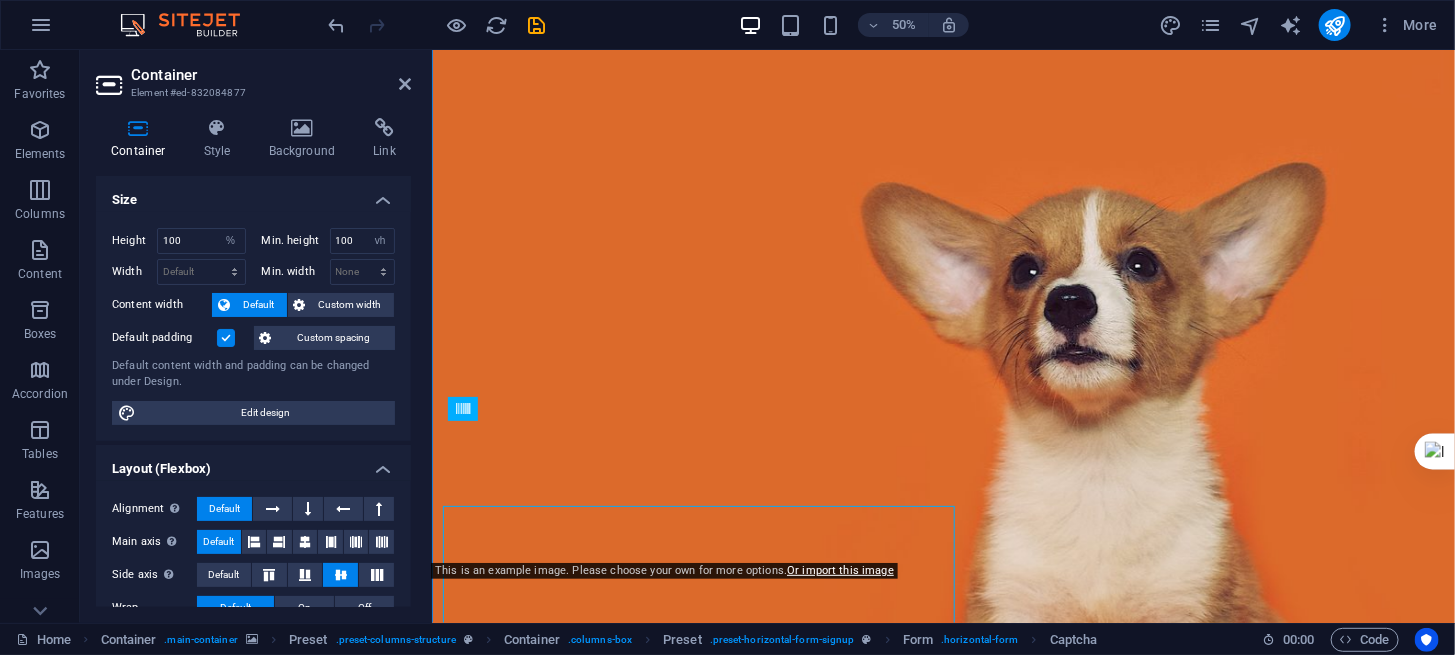scroll, scrollTop: 350, scrollLeft: 0, axis: vertical 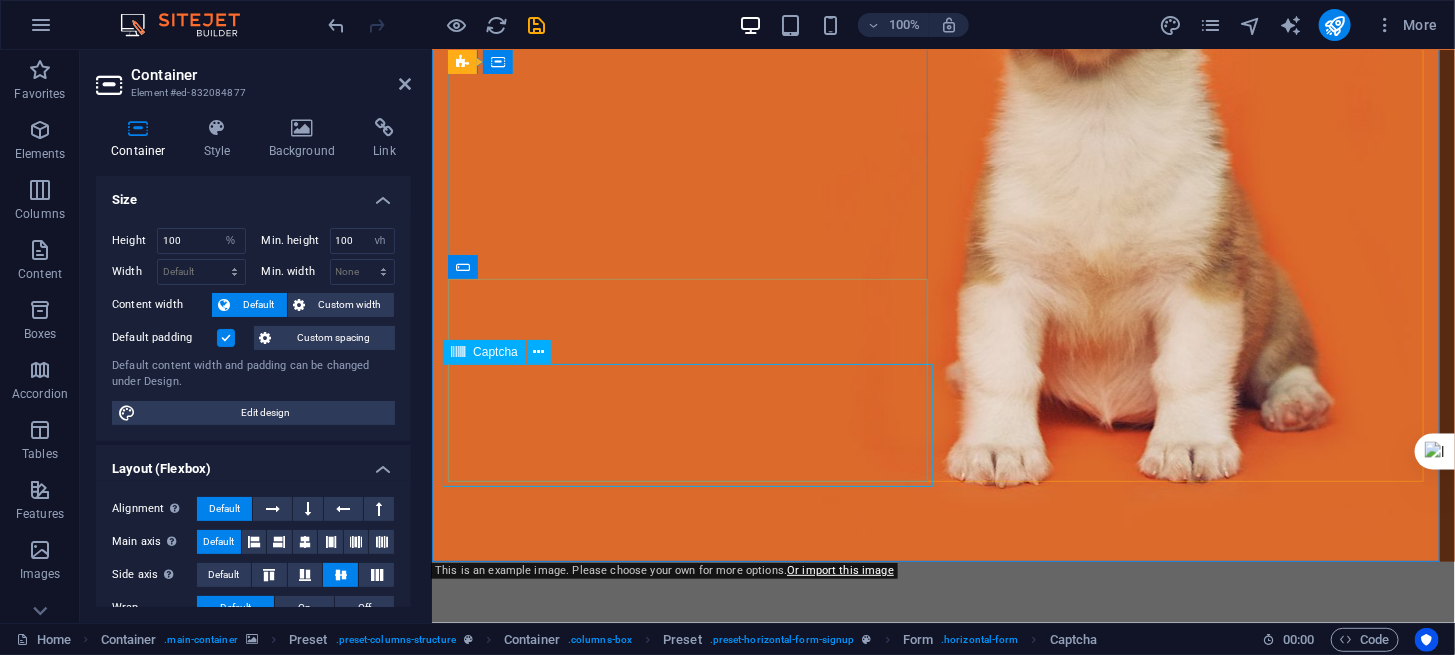 click on "Unreadable? Load new" 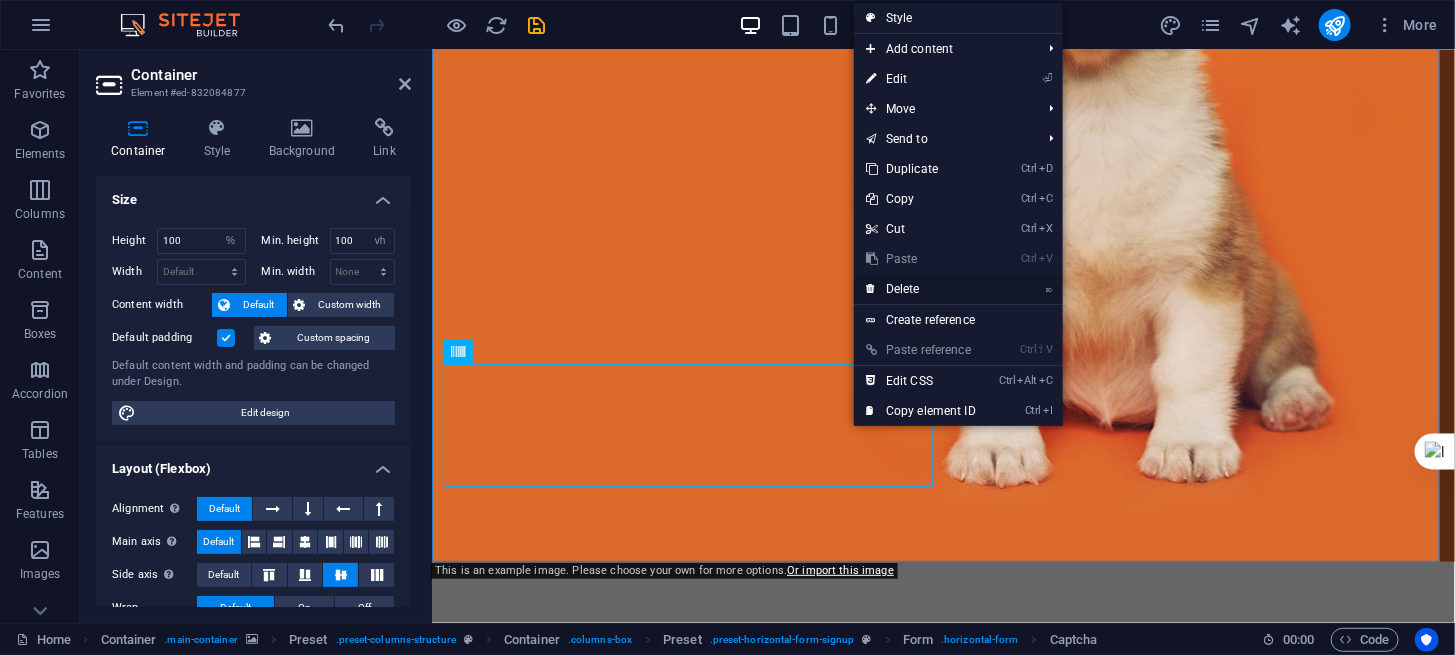 click on "⌦  Delete" at bounding box center [921, 289] 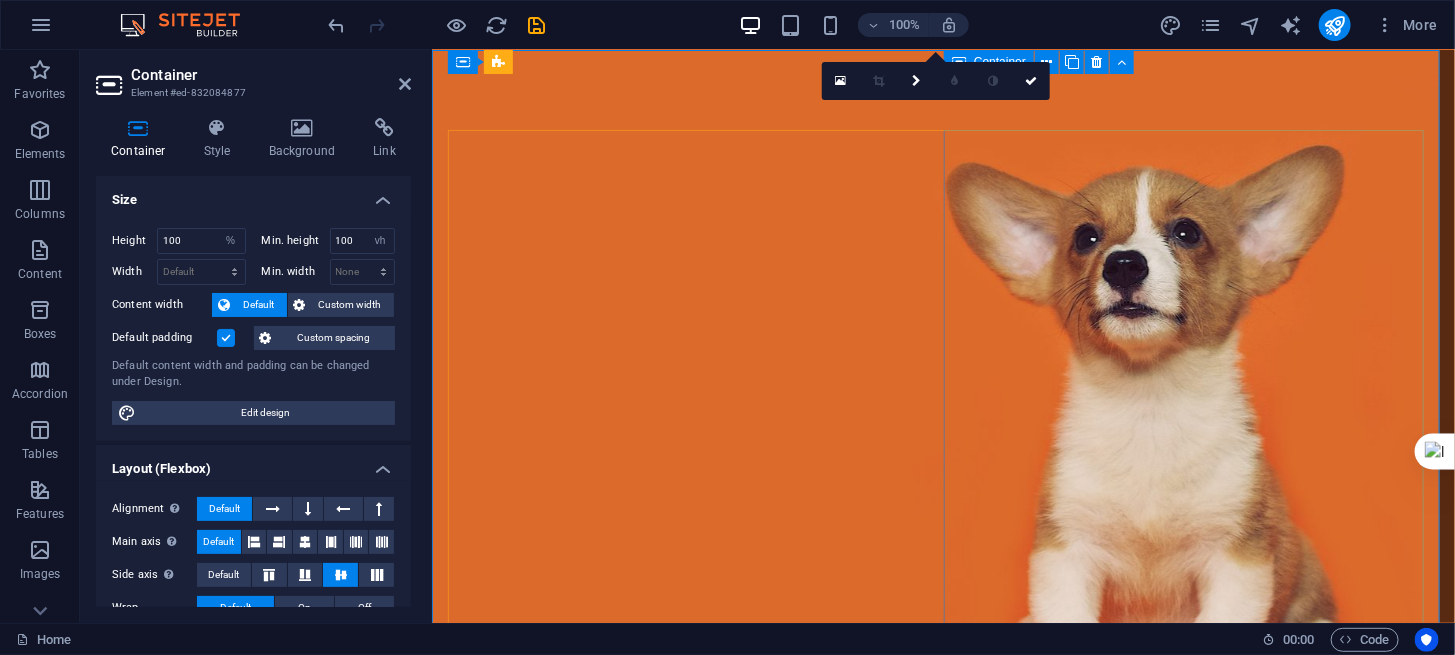 scroll, scrollTop: 0, scrollLeft: 0, axis: both 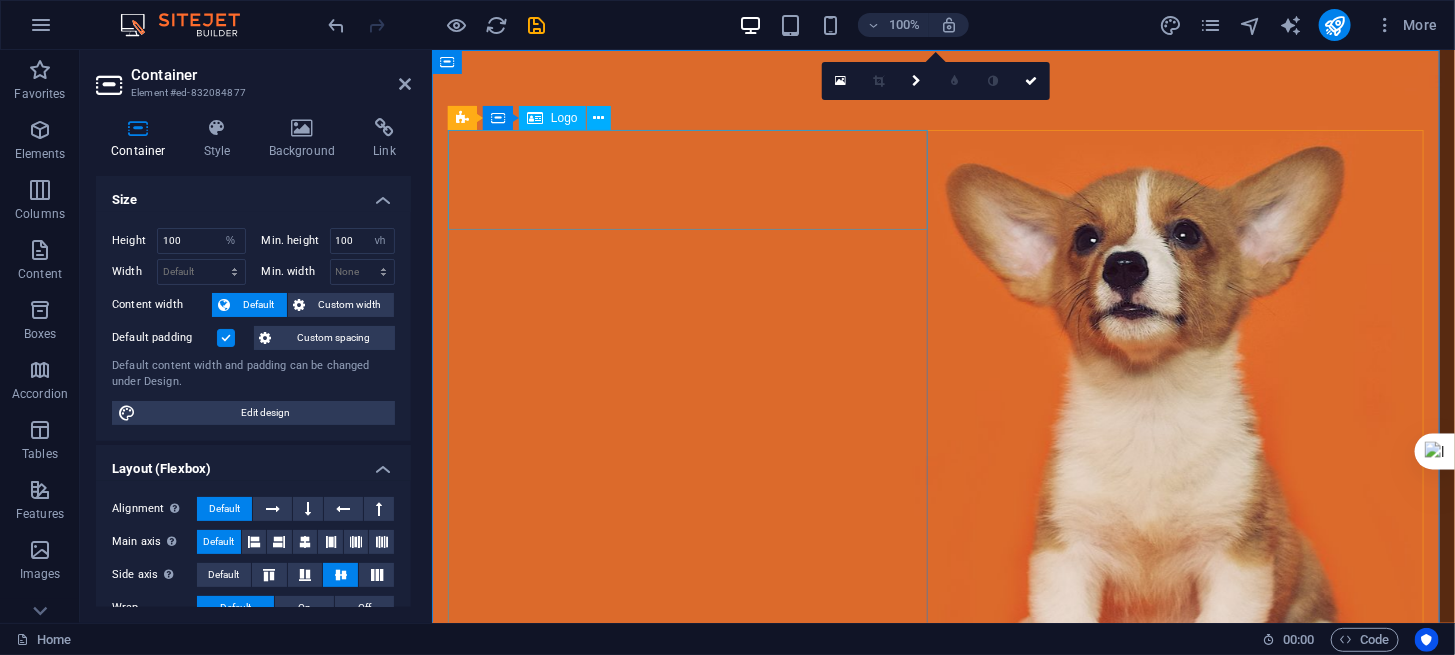 click at bounding box center [942, 918] 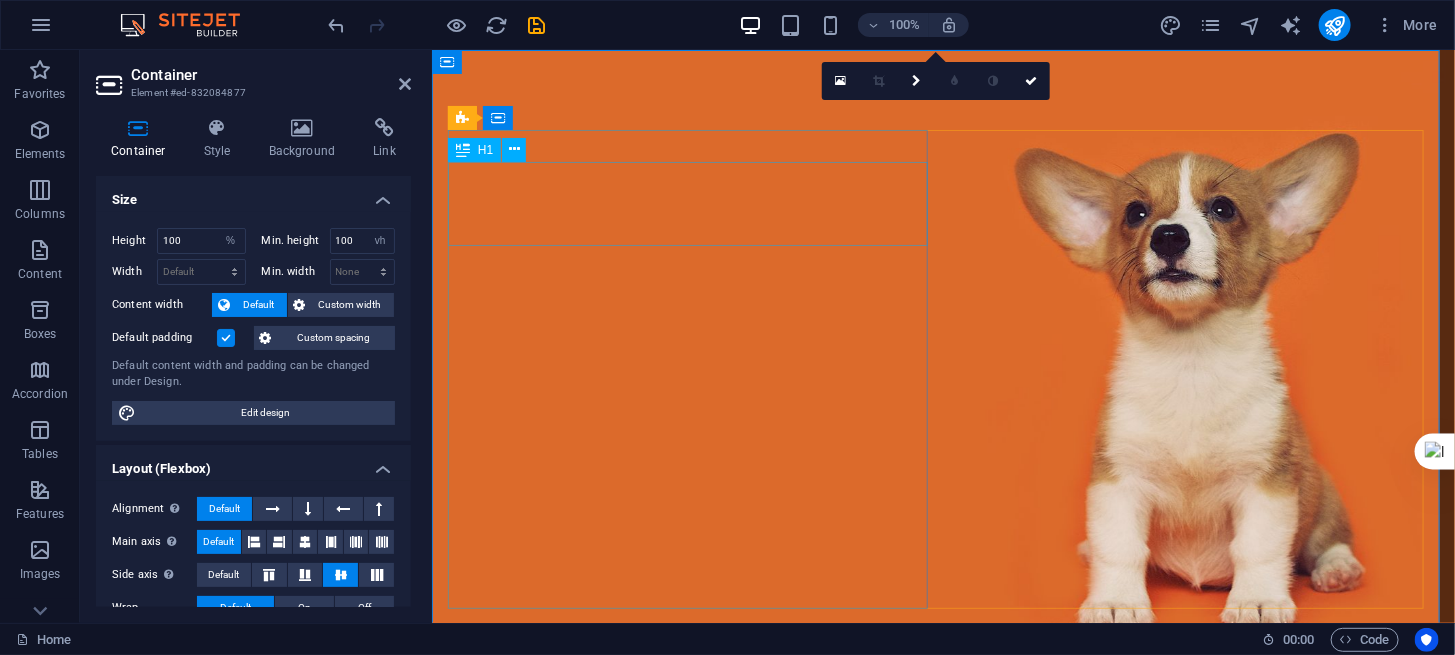 click on "Love dogs?" at bounding box center (942, 842) 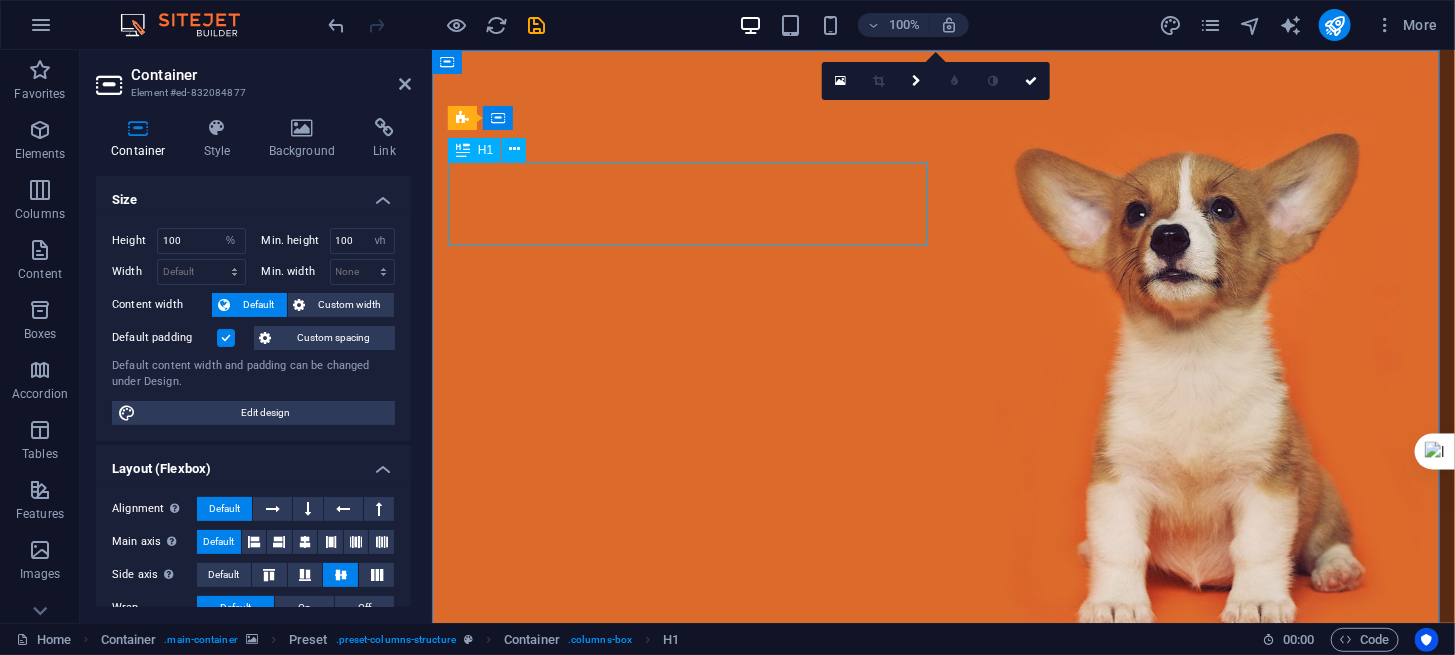 click on "Love dogs?" at bounding box center (942, 842) 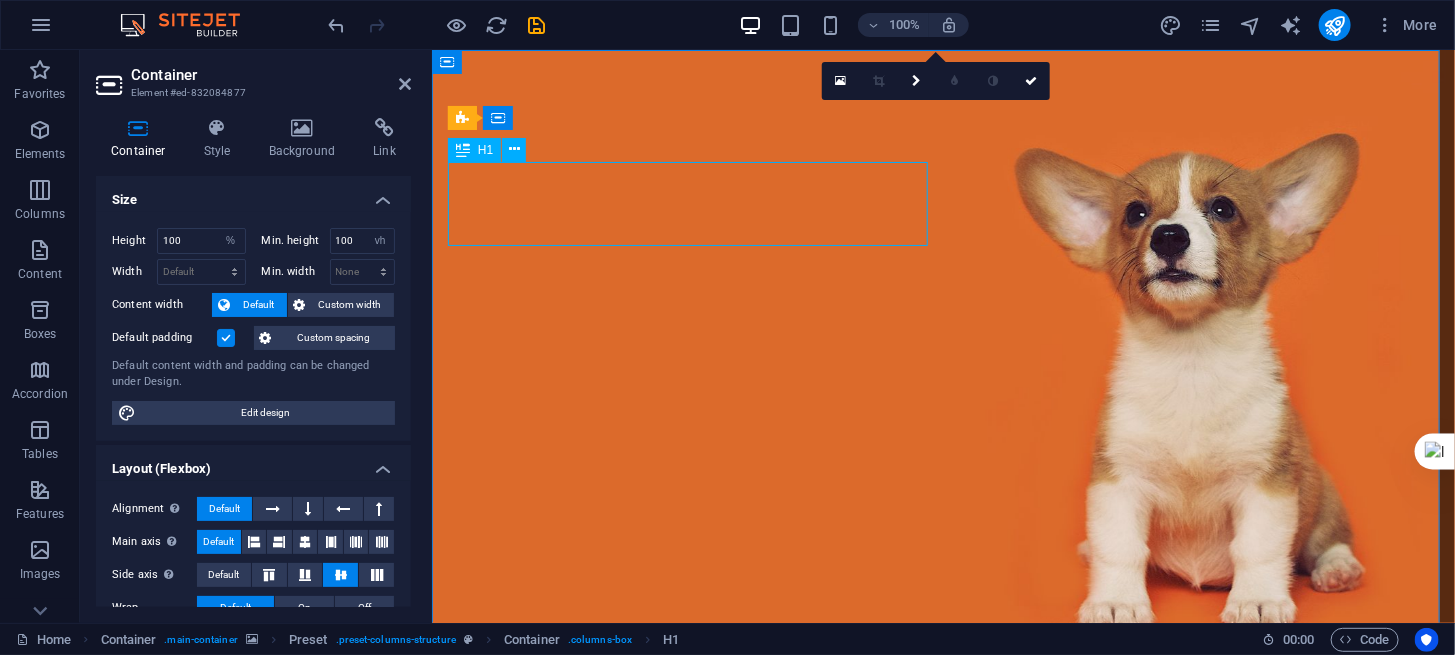 click on "Love dogs?" at bounding box center [942, 842] 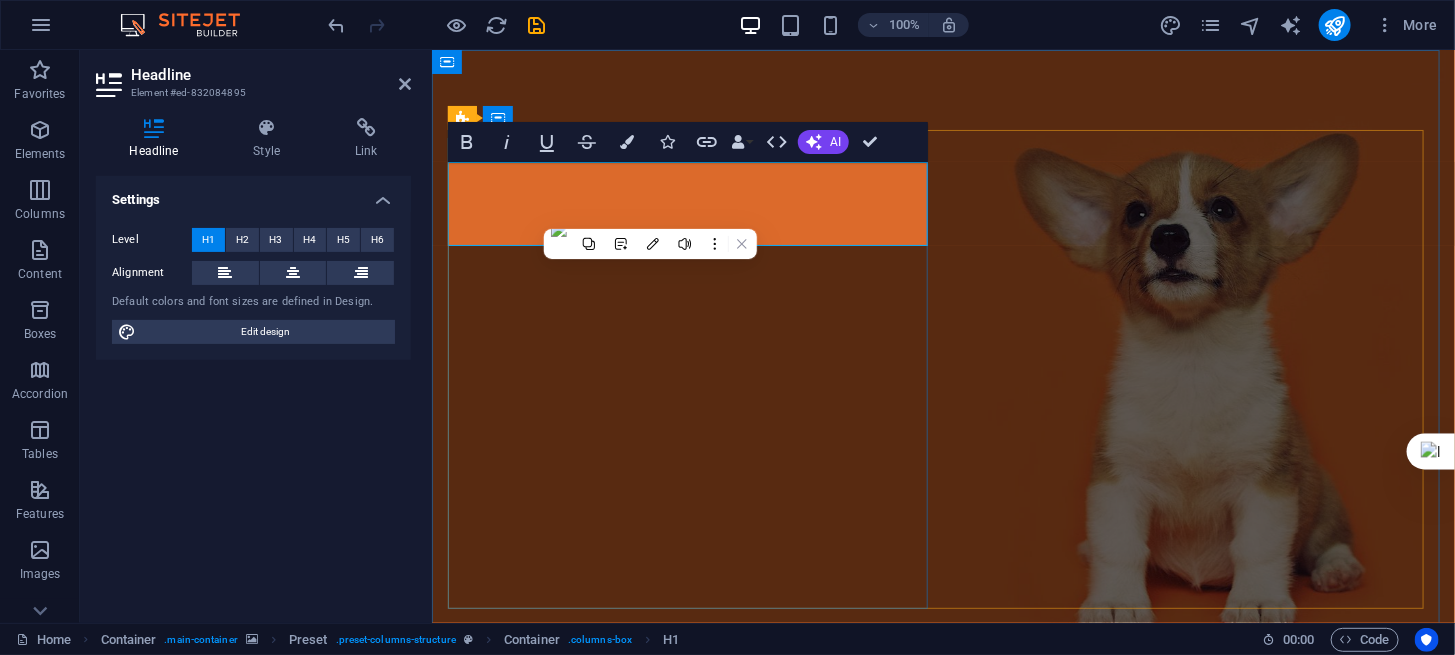 type 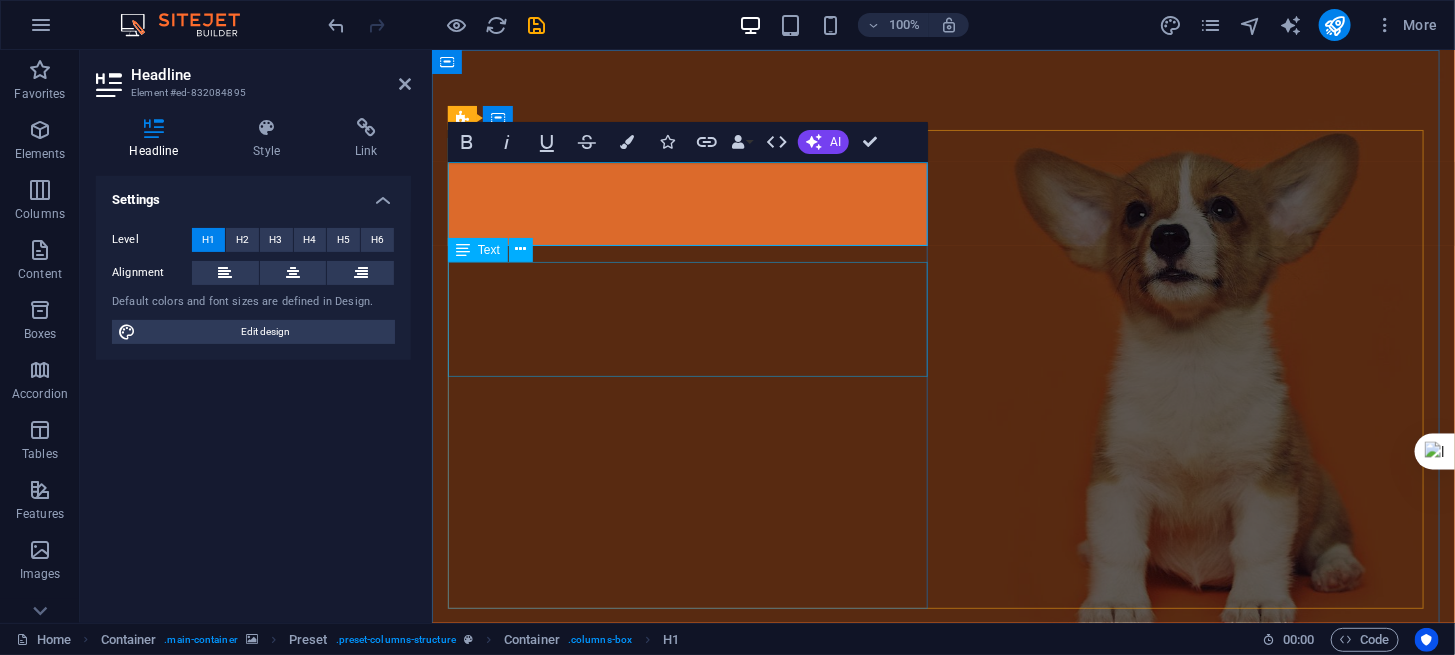 click on "Lorem ipsum dolor sit amet, consetetur sadipscing elitr, sed diam nonumy eirmod tempor invidunt ut labore et dolore magna aliquyam erat, sed diam voluptua. At vero eos et accusam et justo duo dolores et ea rebum." at bounding box center (942, 929) 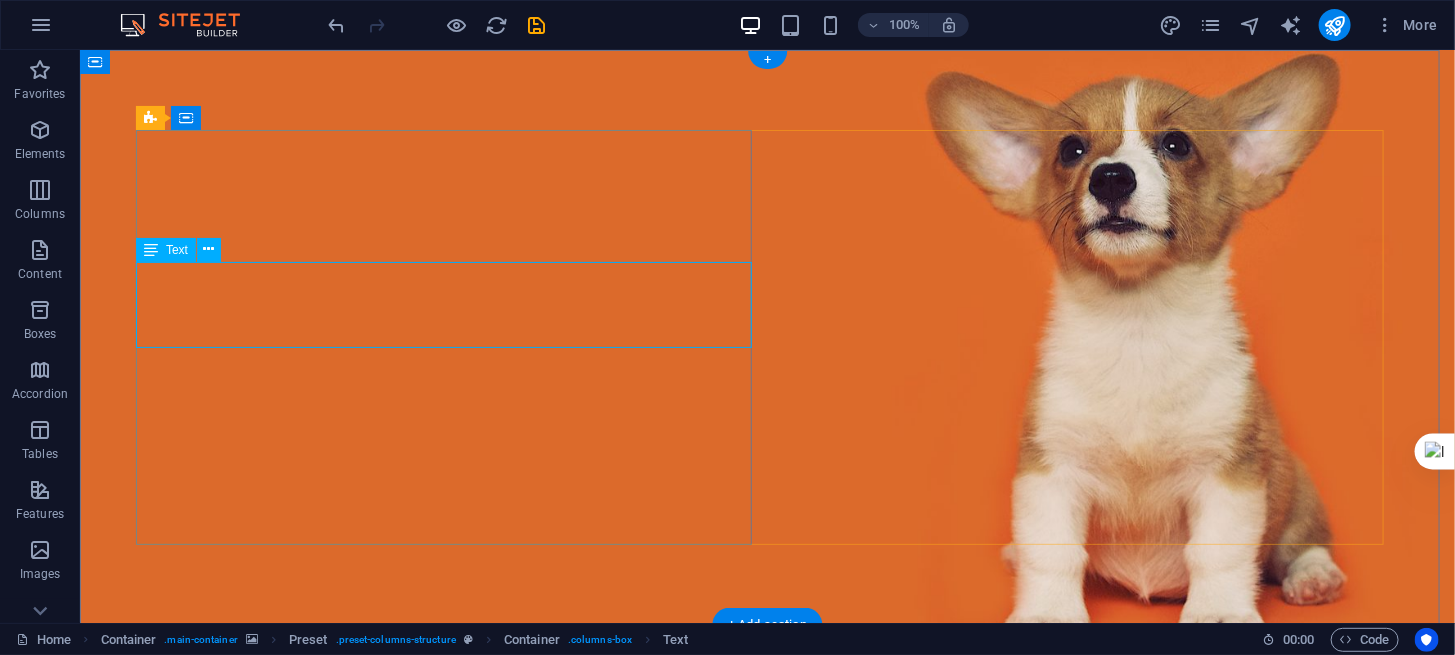 click on "Lorem ipsum dolor sit amet, consetetur sadipscing elitr, sed diam nonumy eirmod tempor invidunt ut labore et dolore magna aliquyam erat, sed diam voluptua. At vero eos et accusam et justo duo dolores et ea rebum." at bounding box center [767, 865] 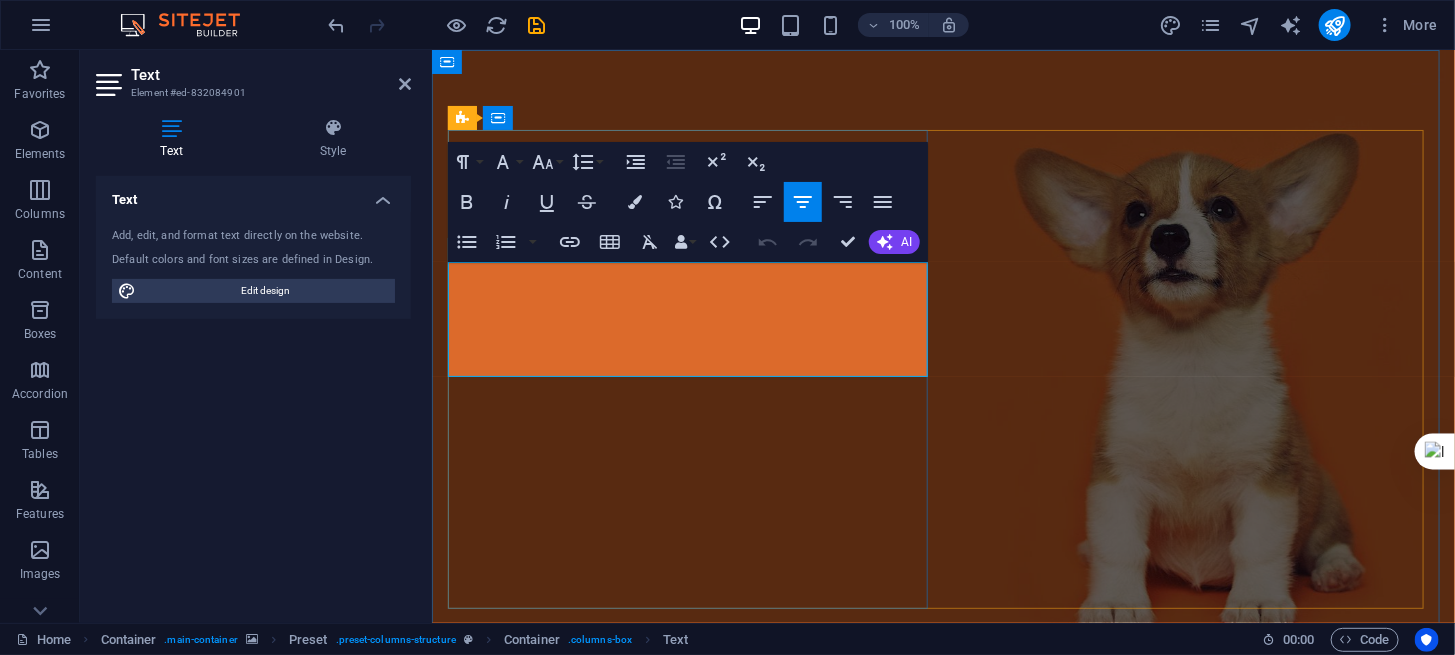 type 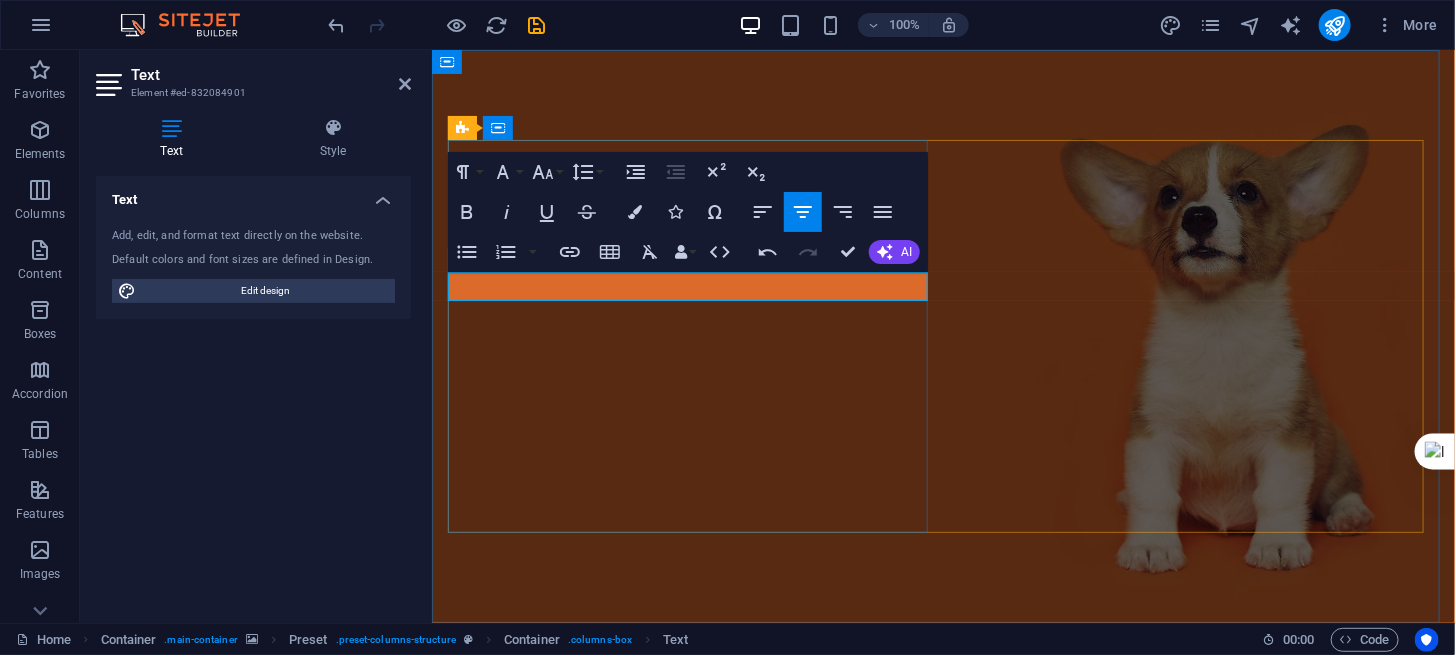 click on "the new website for [CITY] Cycling" at bounding box center [942, 848] 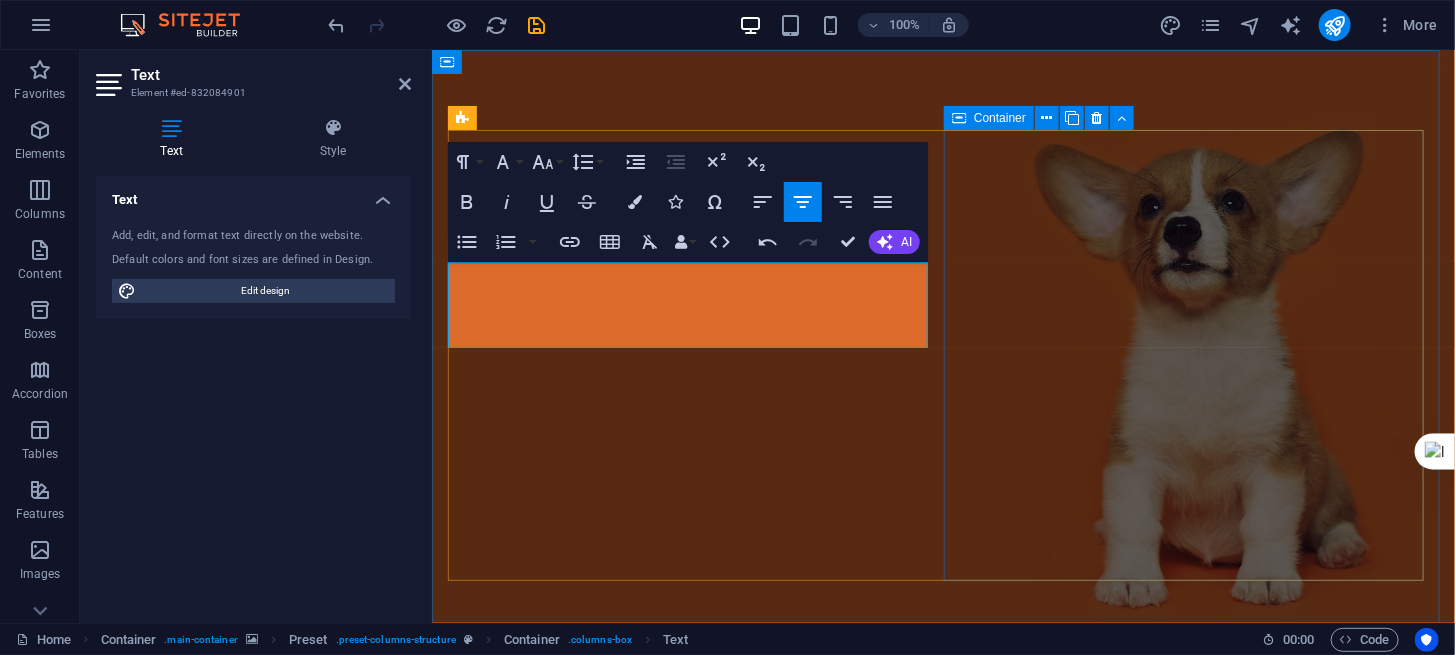 click on "Drop content here or  Add elements  Paste clipboard" at bounding box center (942, 1205) 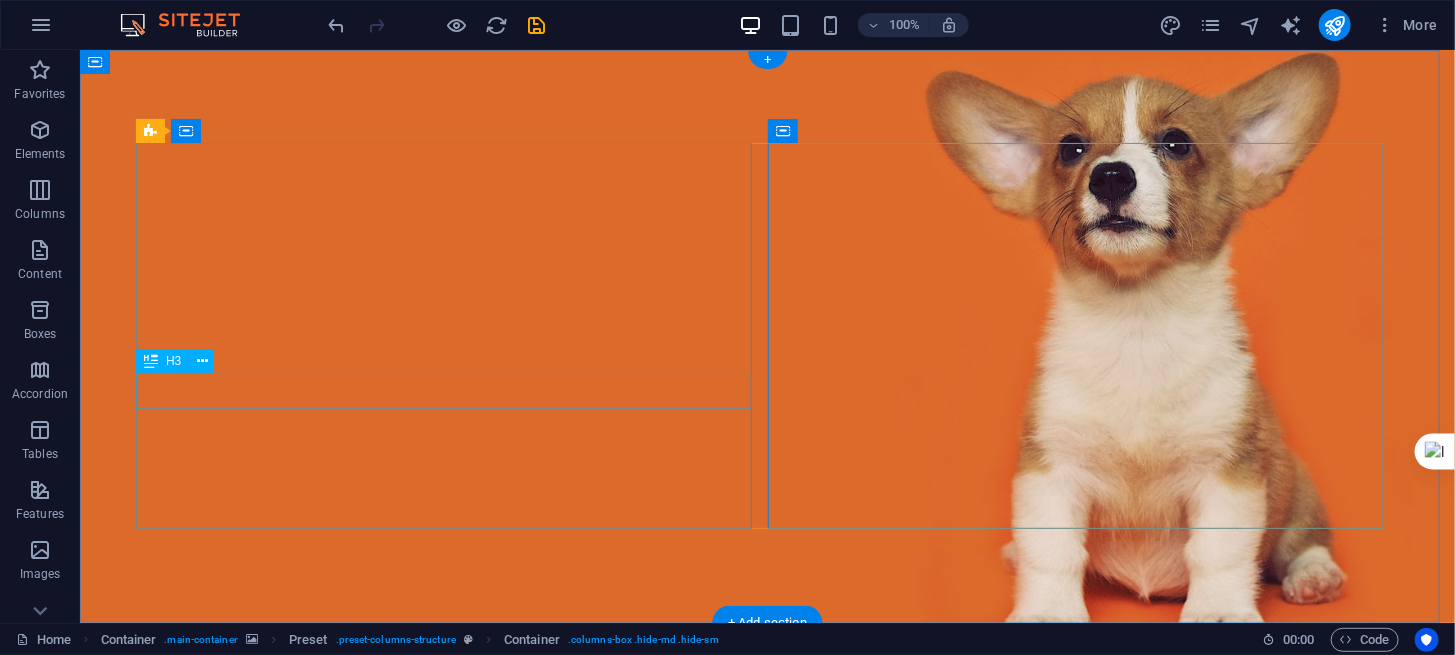 click on "Get a free Pack of high-quality snacks!" at bounding box center (767, 950) 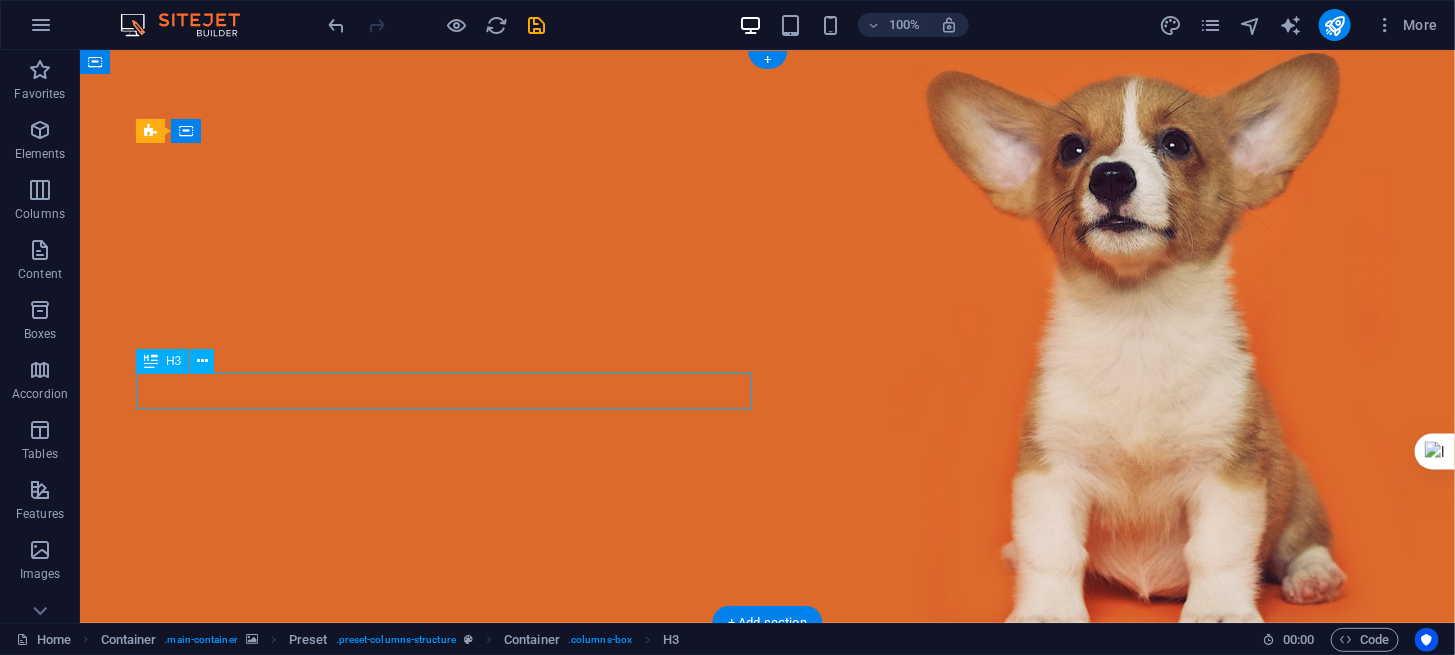 click on "Get a free Pack of high-quality snacks!" at bounding box center [767, 950] 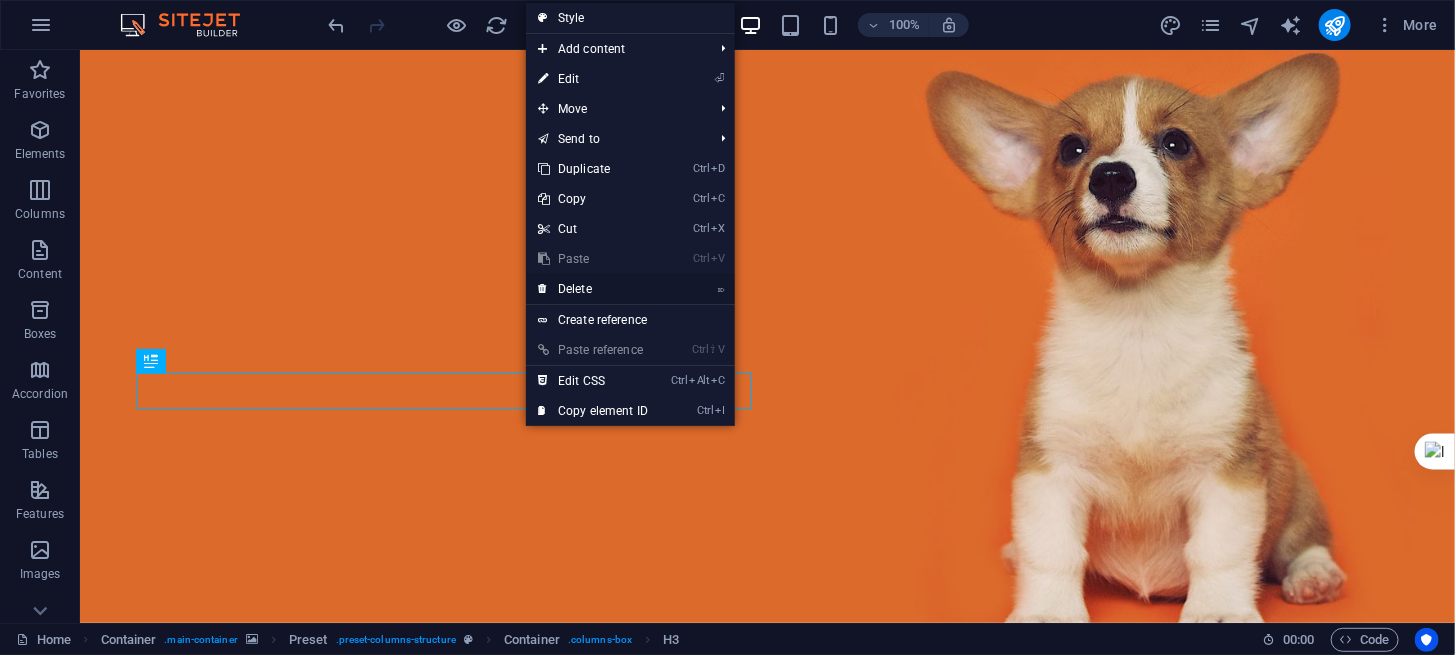 click on "⌦  Delete" at bounding box center [593, 289] 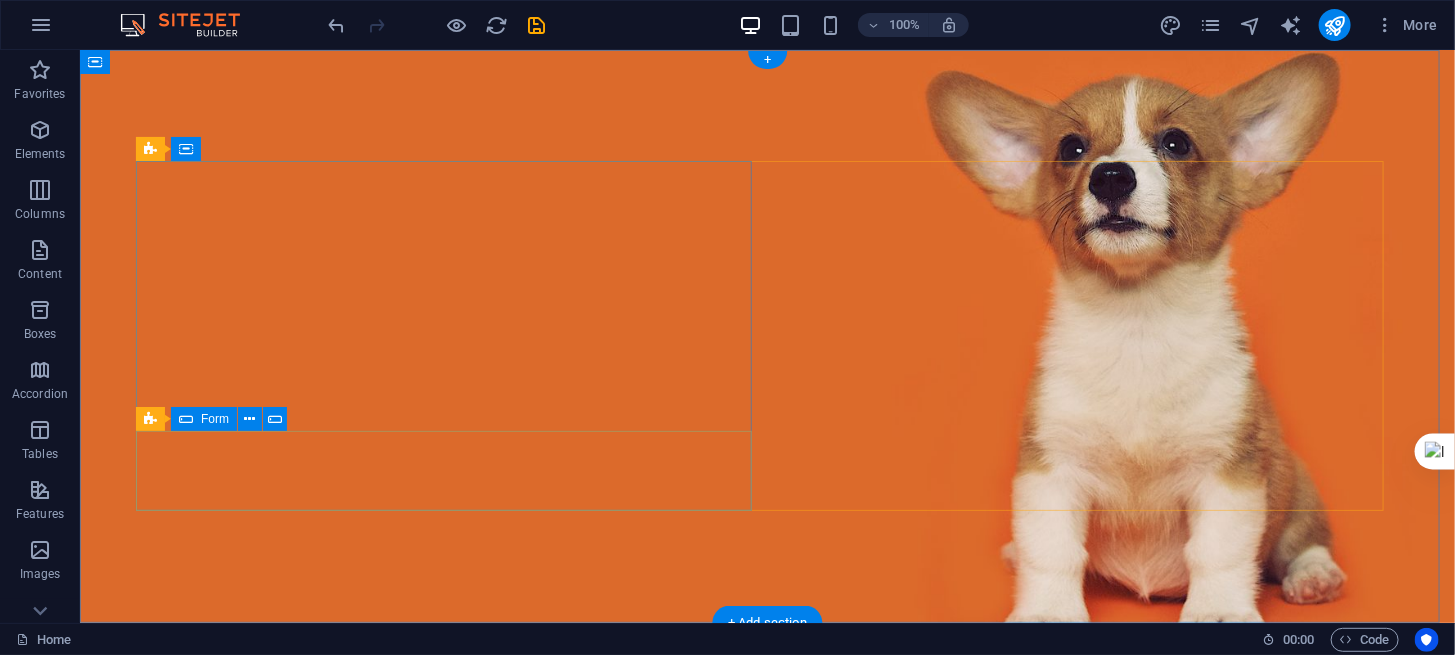 click on "Sign up   I have read and understand the privacy policy." 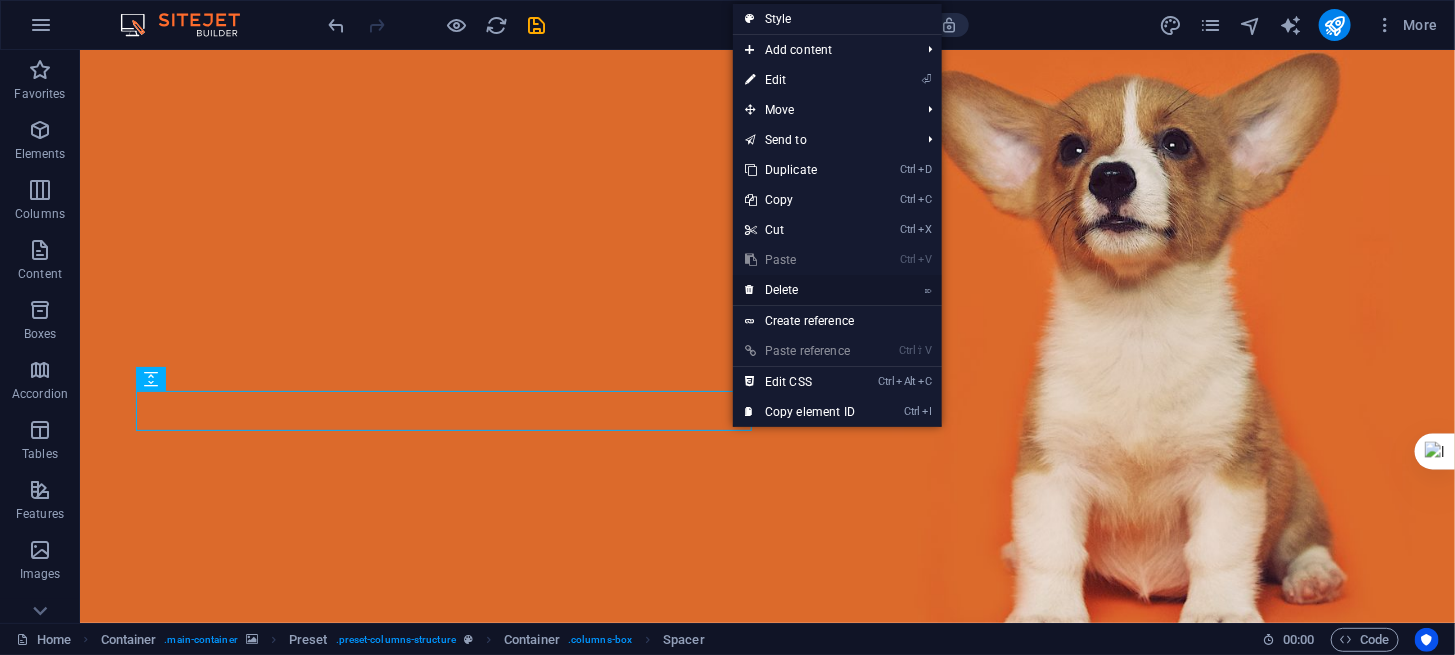 click on "⌦  Delete" at bounding box center (800, 290) 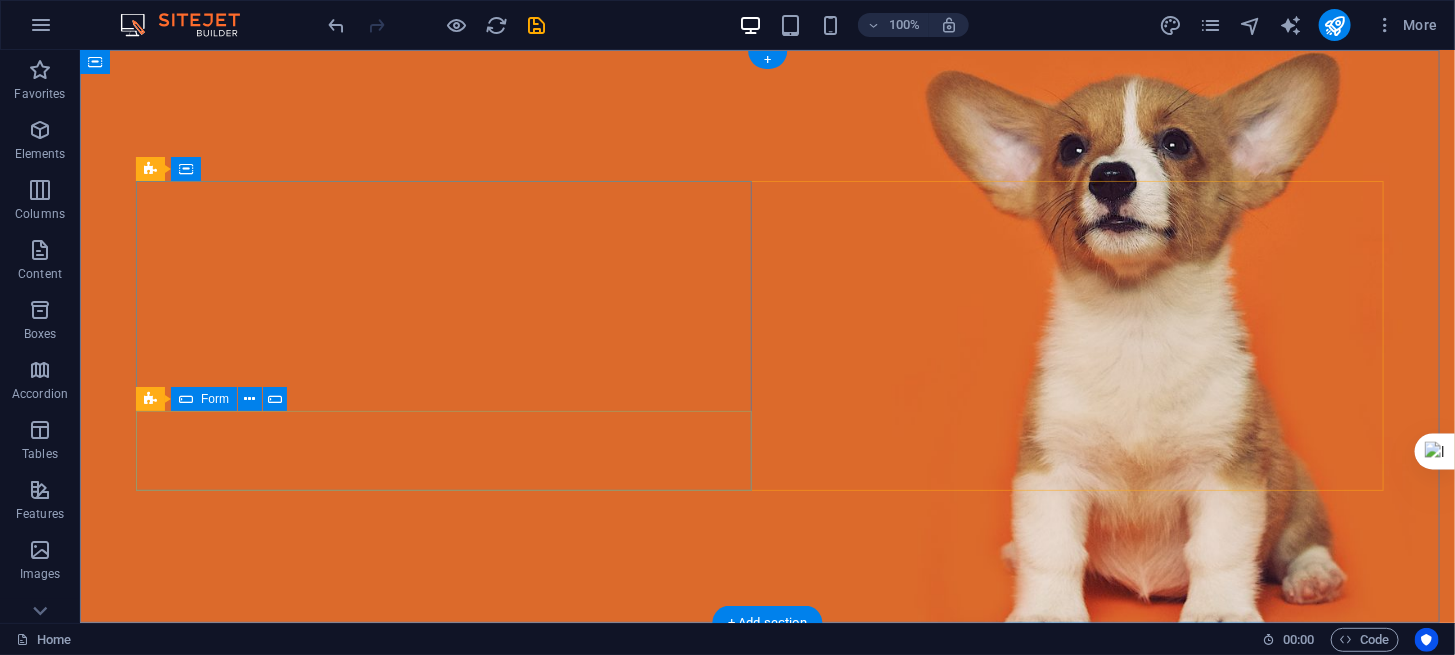 click on "Sign up   I have read and understand the privacy policy." 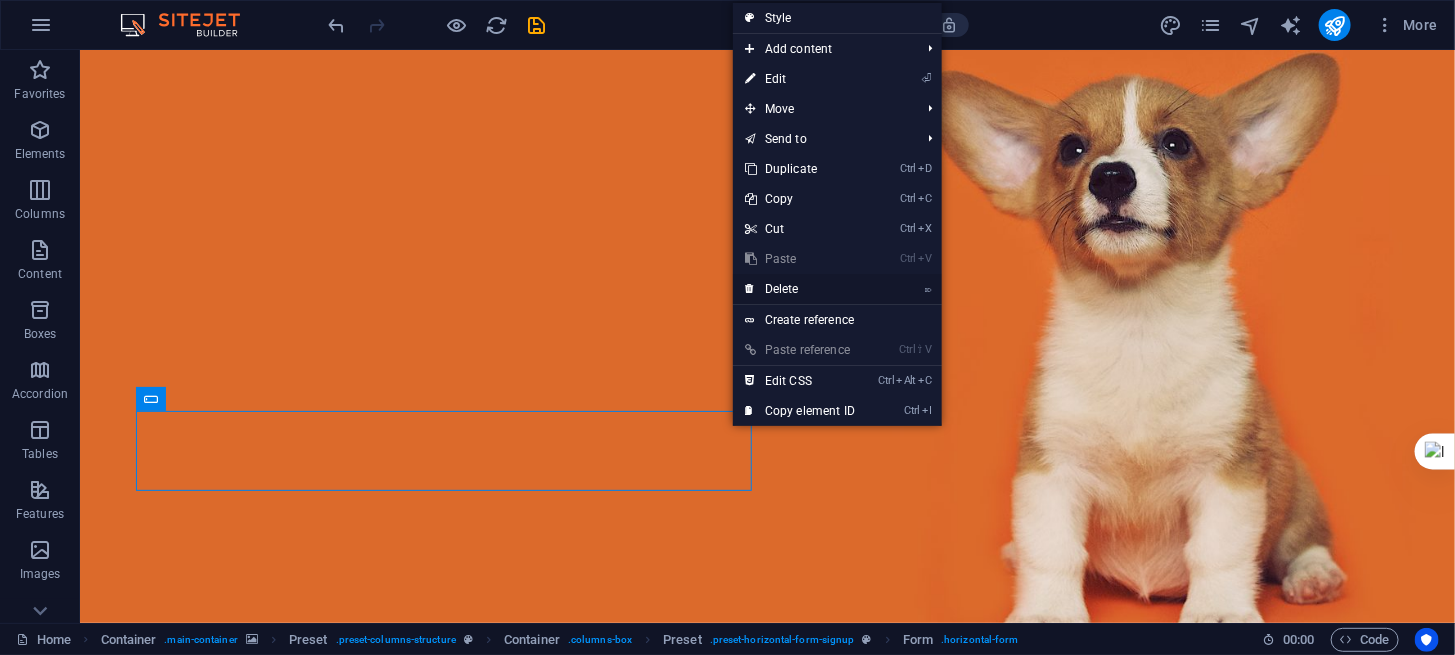 click on "⌦  Delete" at bounding box center (800, 289) 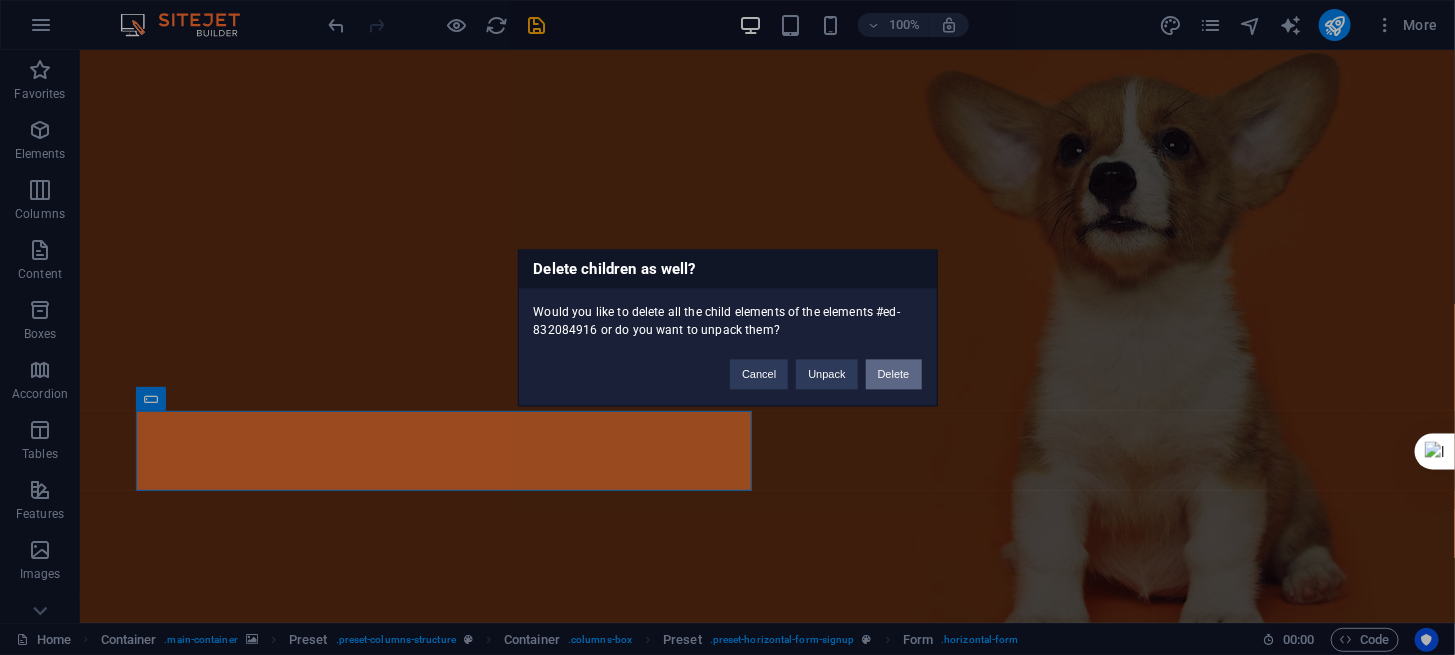 drag, startPoint x: 900, startPoint y: 373, endPoint x: 820, endPoint y: 324, distance: 93.813644 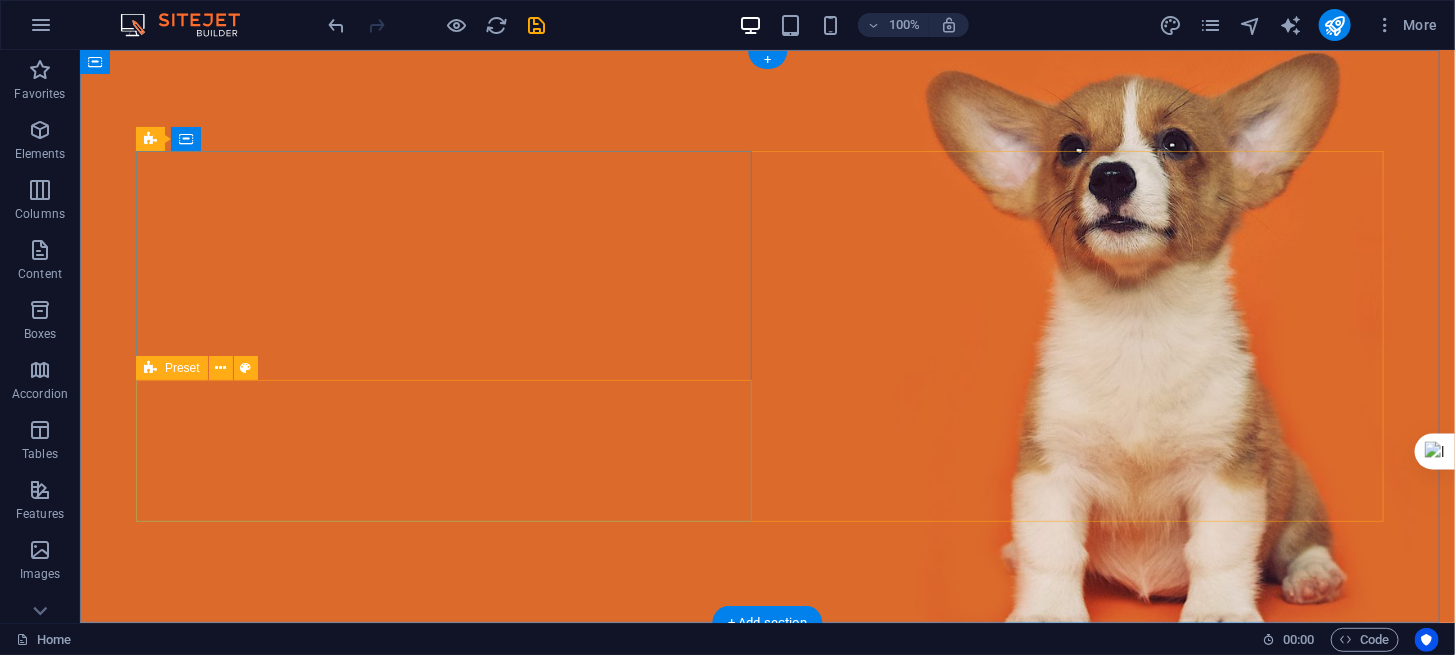 click on "Drop content here or  Add elements  Paste clipboard" at bounding box center (767, 1003) 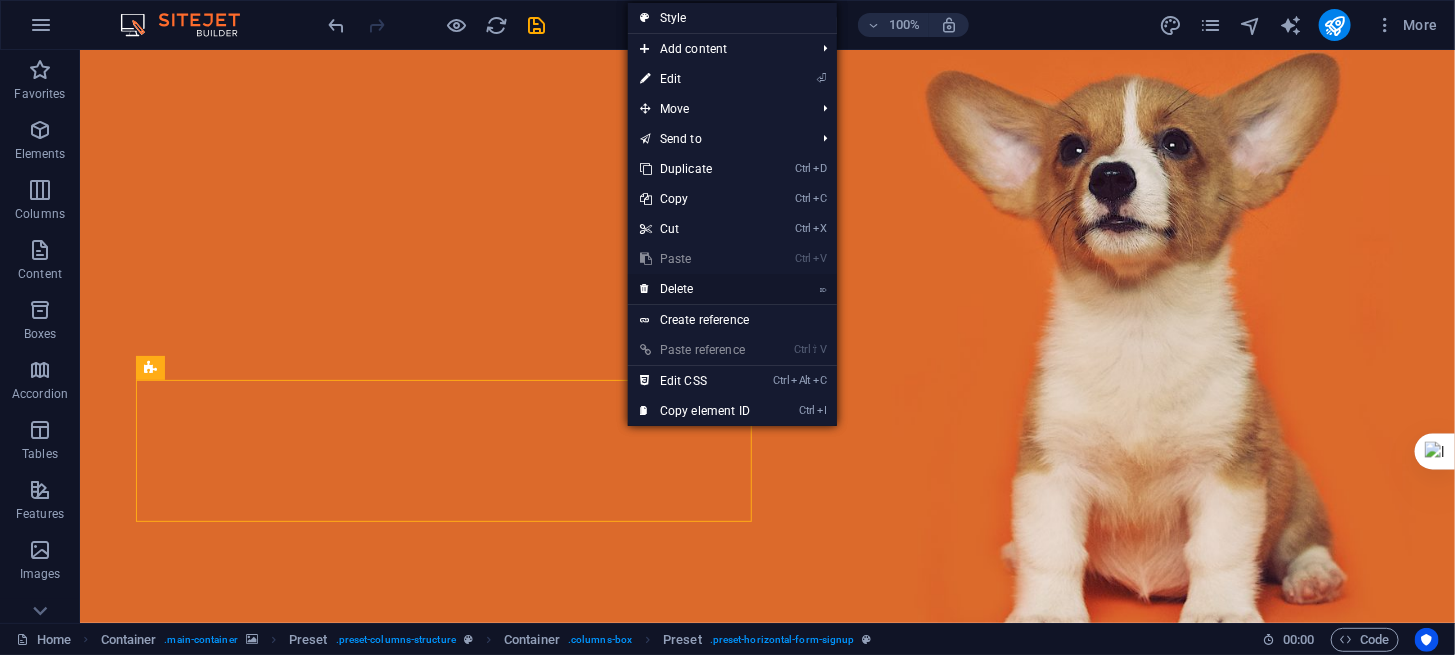 drag, startPoint x: 680, startPoint y: 292, endPoint x: 600, endPoint y: 242, distance: 94.33981 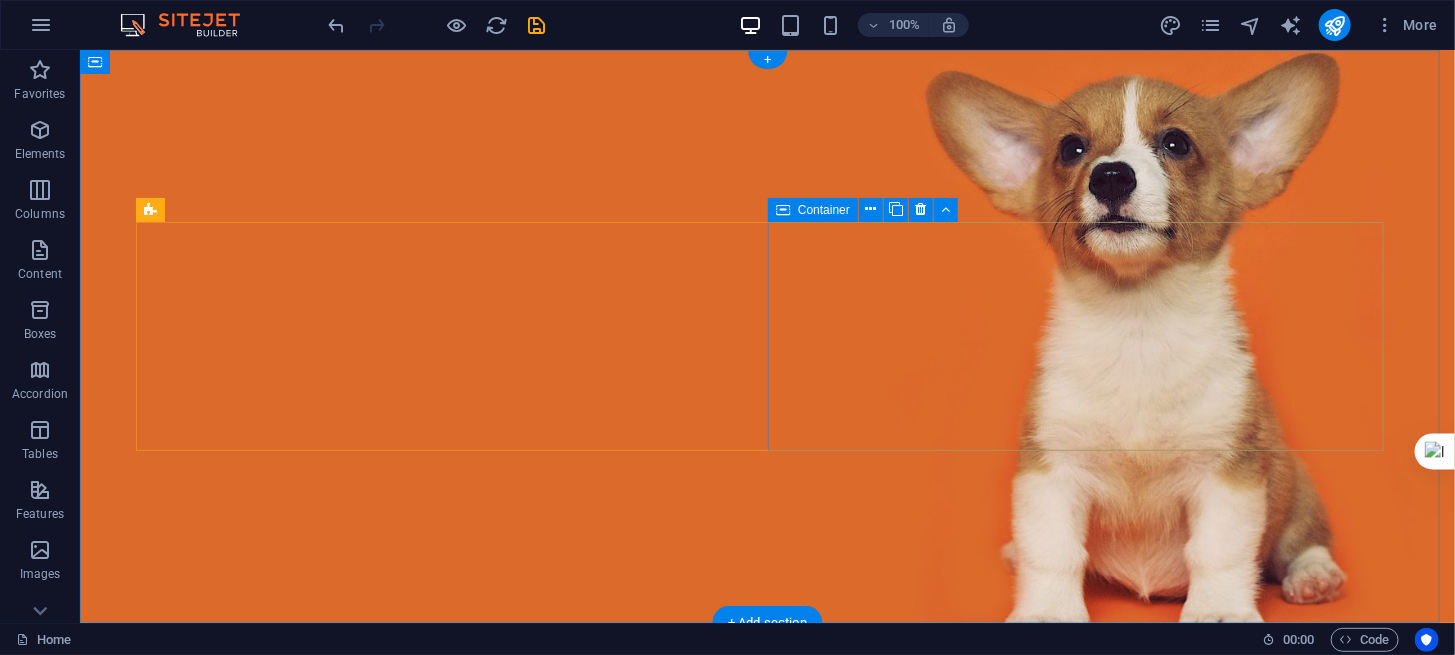 click on "Drop content here or  Add elements  Paste clipboard" at bounding box center [767, 1011] 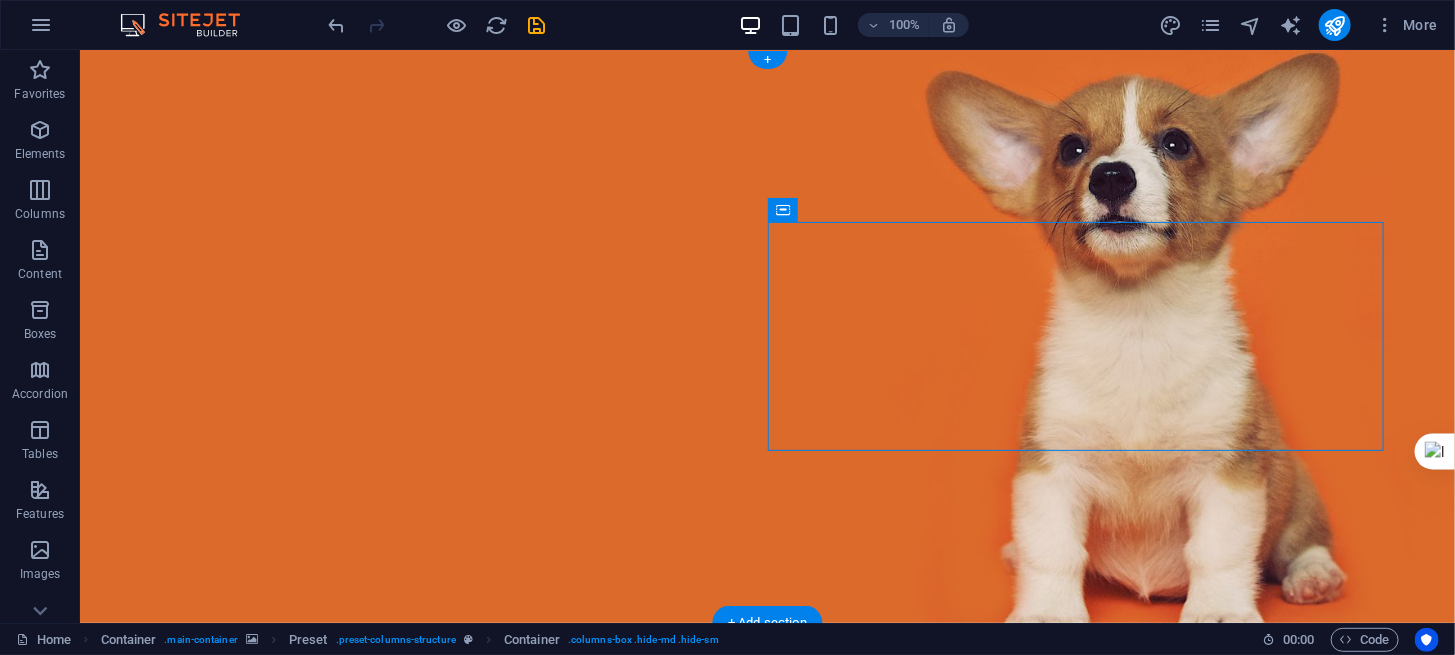 click at bounding box center [766, 335] 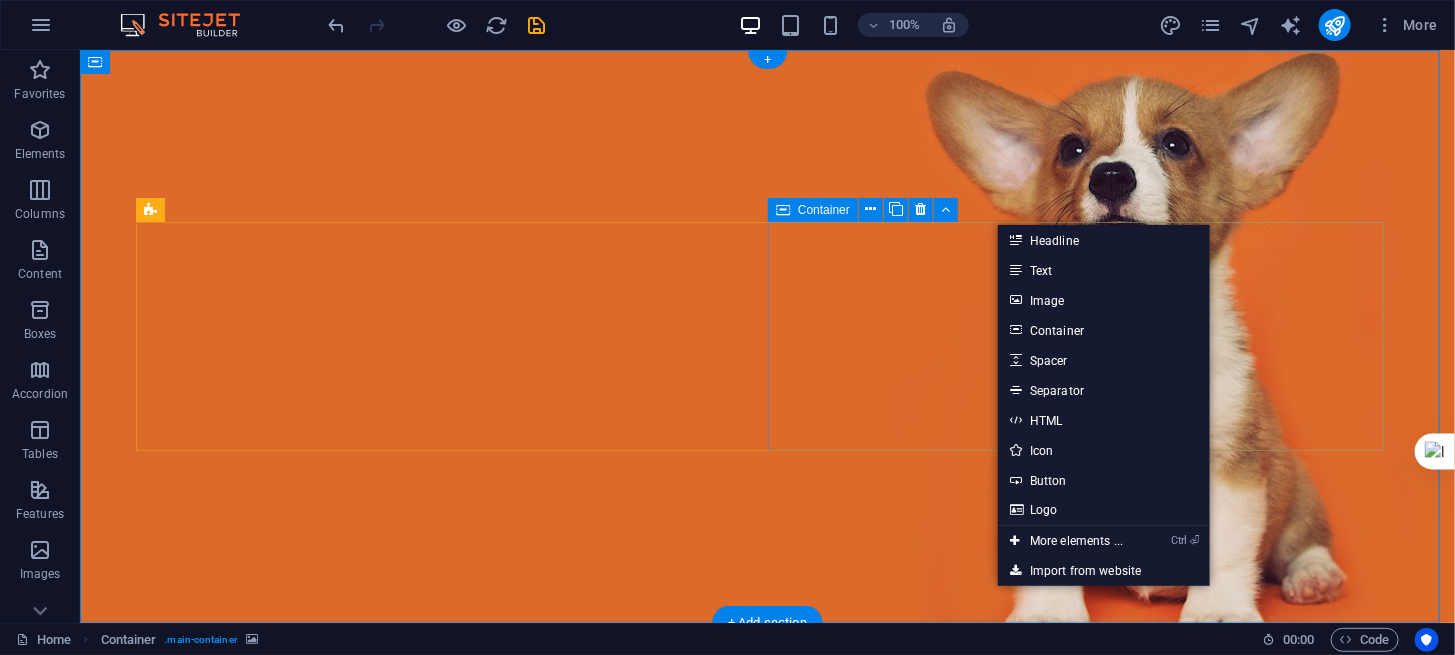 click on "Drop content here or  Add elements  Paste clipboard" at bounding box center [767, 1011] 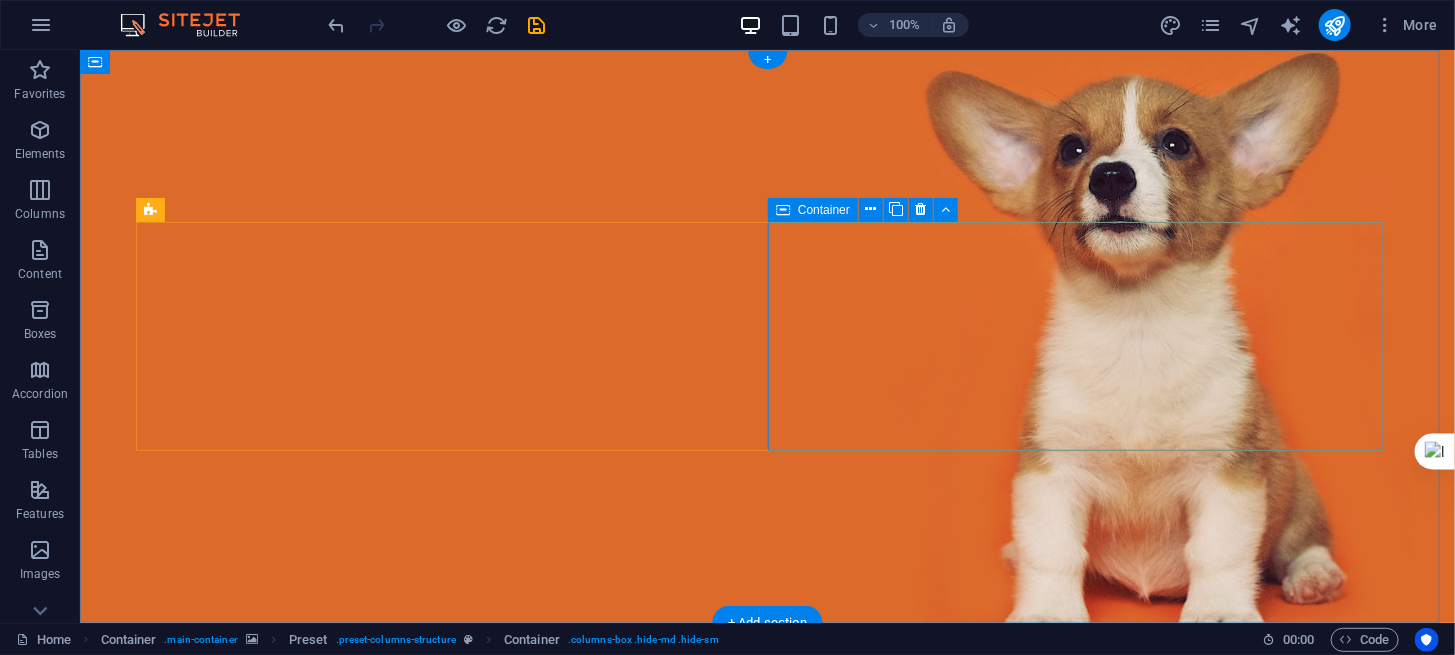 click on "Drop content here or  Add elements  Paste clipboard" at bounding box center (767, 1011) 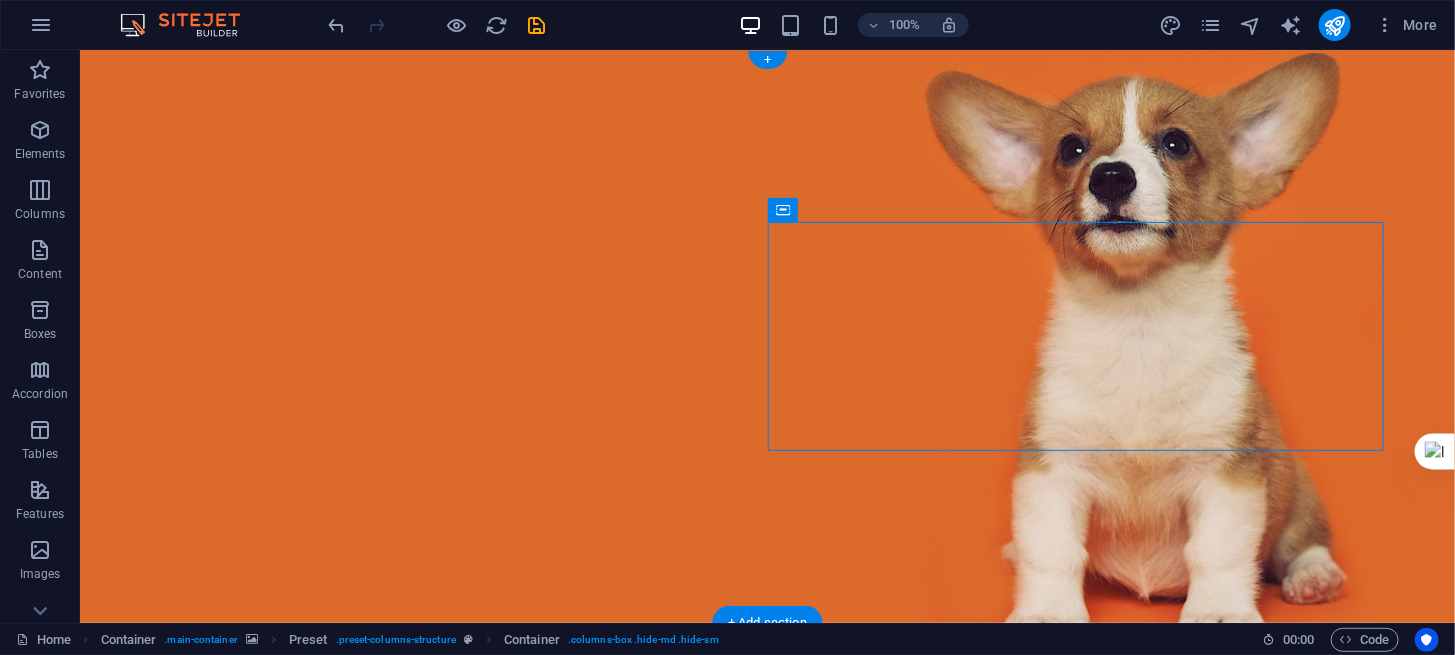 click at bounding box center (766, 335) 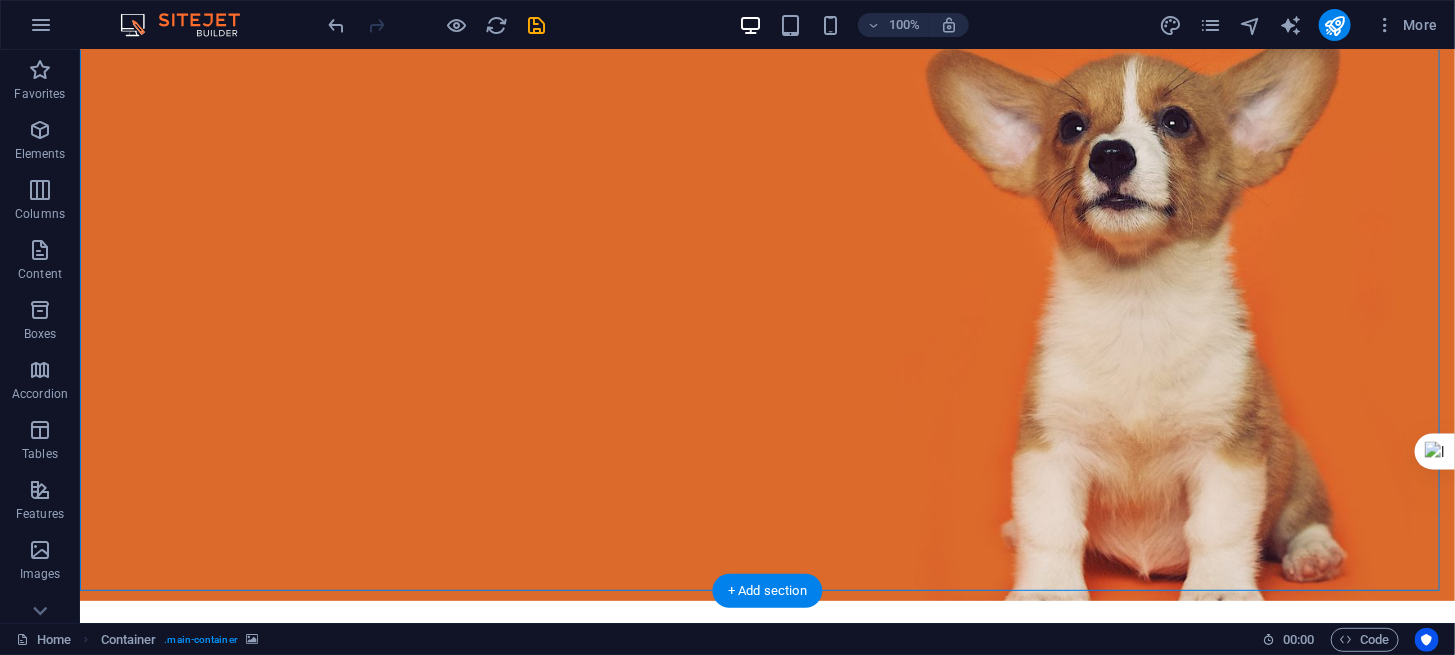 scroll, scrollTop: 0, scrollLeft: 0, axis: both 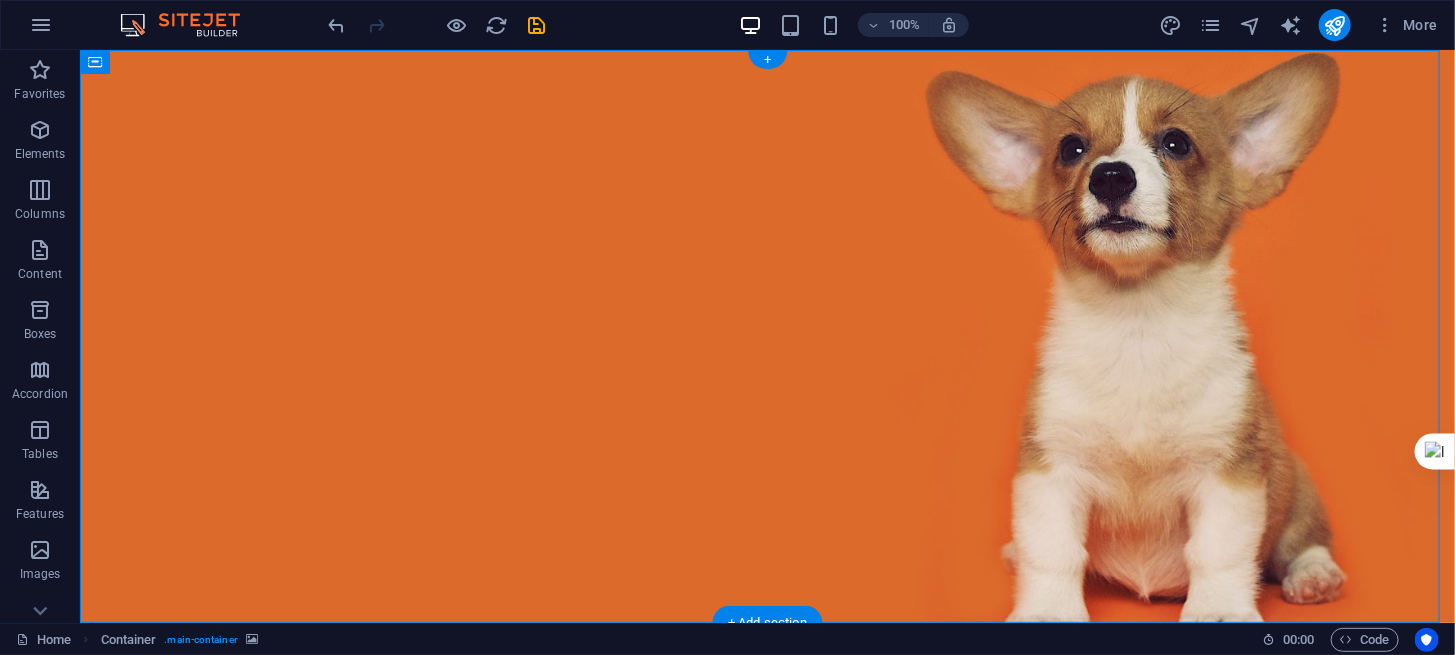 click at bounding box center [766, 335] 